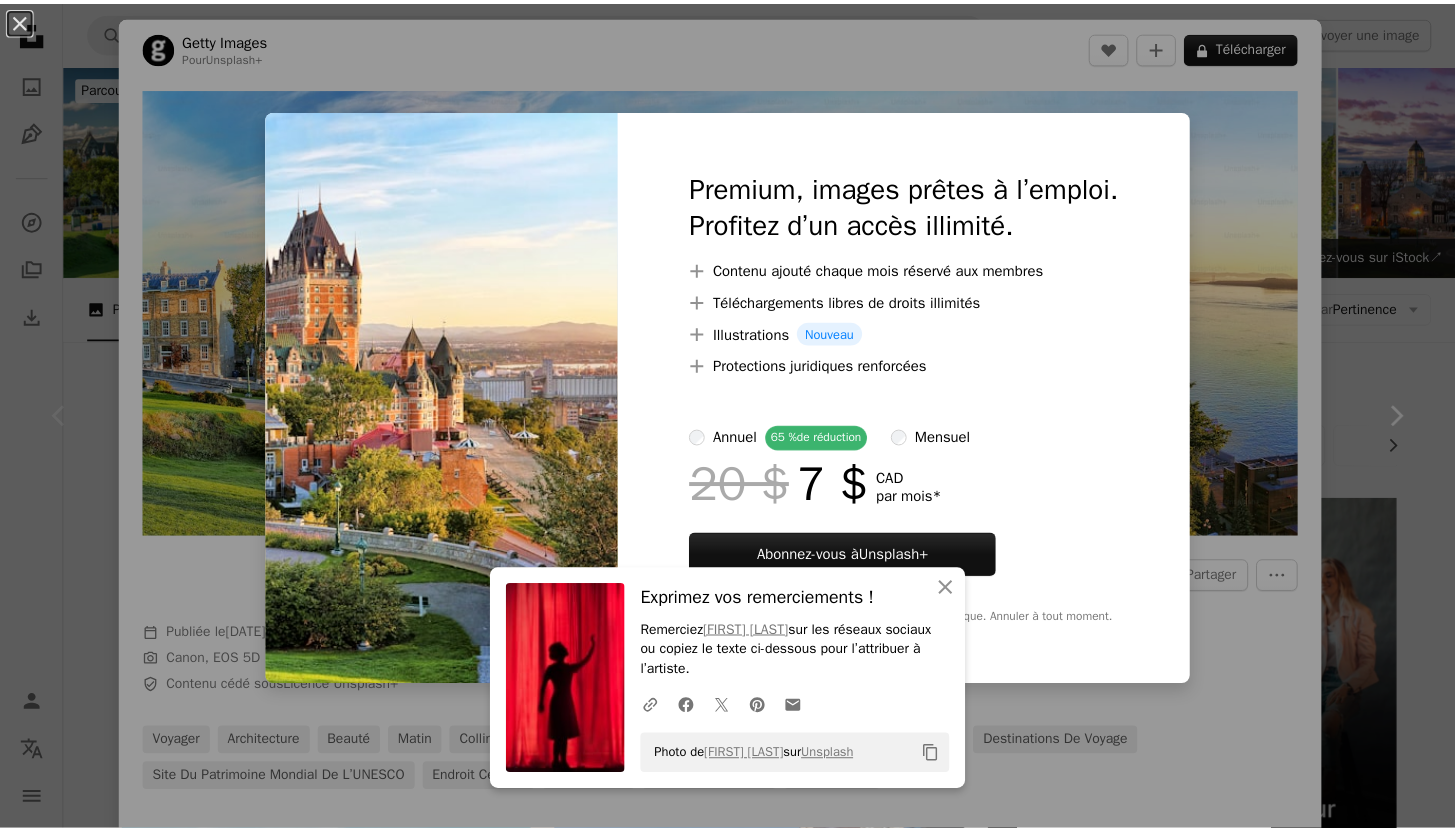 scroll, scrollTop: 359, scrollLeft: 0, axis: vertical 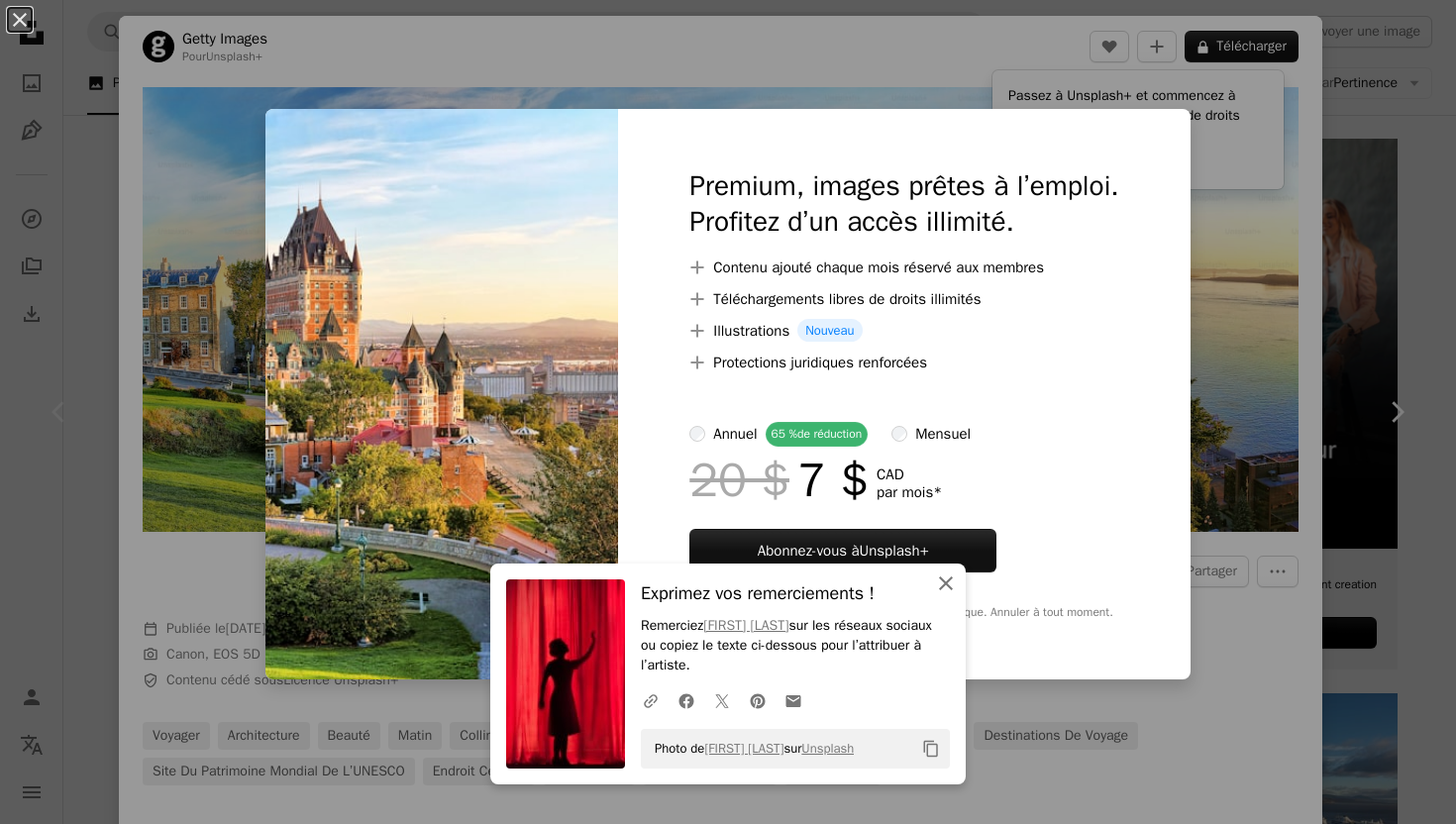 click on "An X shape" 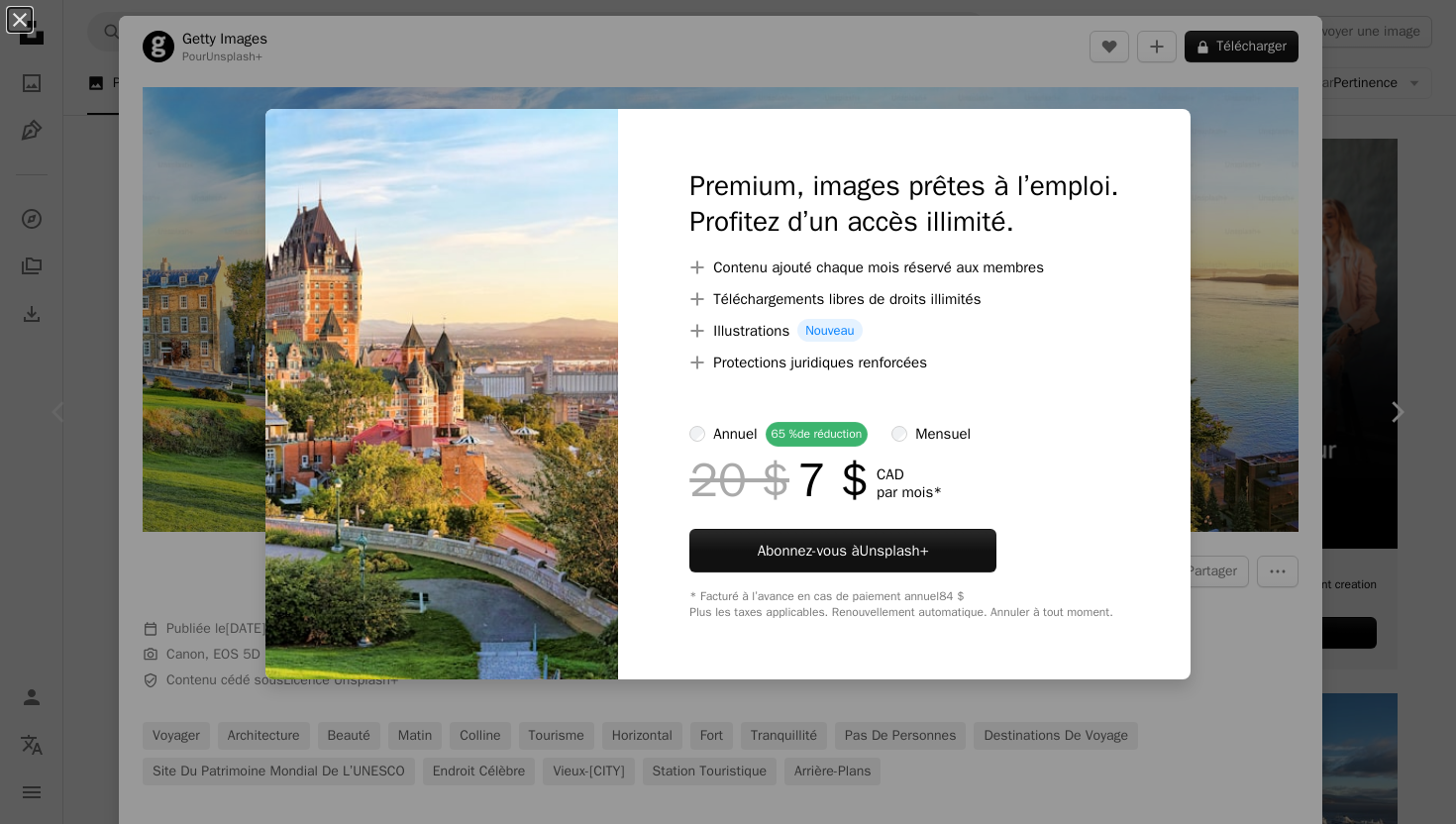 click on "An X shape Premium, images prêtes à l’emploi. Profitez d’un accès illimité. A plus sign Contenu ajouté chaque mois réservé aux membres A plus sign Téléchargements libres de droits illimités A plus sign Illustrations  Nouveau A plus sign Protections juridiques renforcées annuel 65 %  de réduction mensuel 20 $   7 $ CAD par mois * Abonnez-vous à  Unsplash+ * Facturé à l’avance en cas de paiement annuel  84 $ Plus les taxes applicables. Renouvellement automatique. Annuler à tout moment." at bounding box center [728, 412] 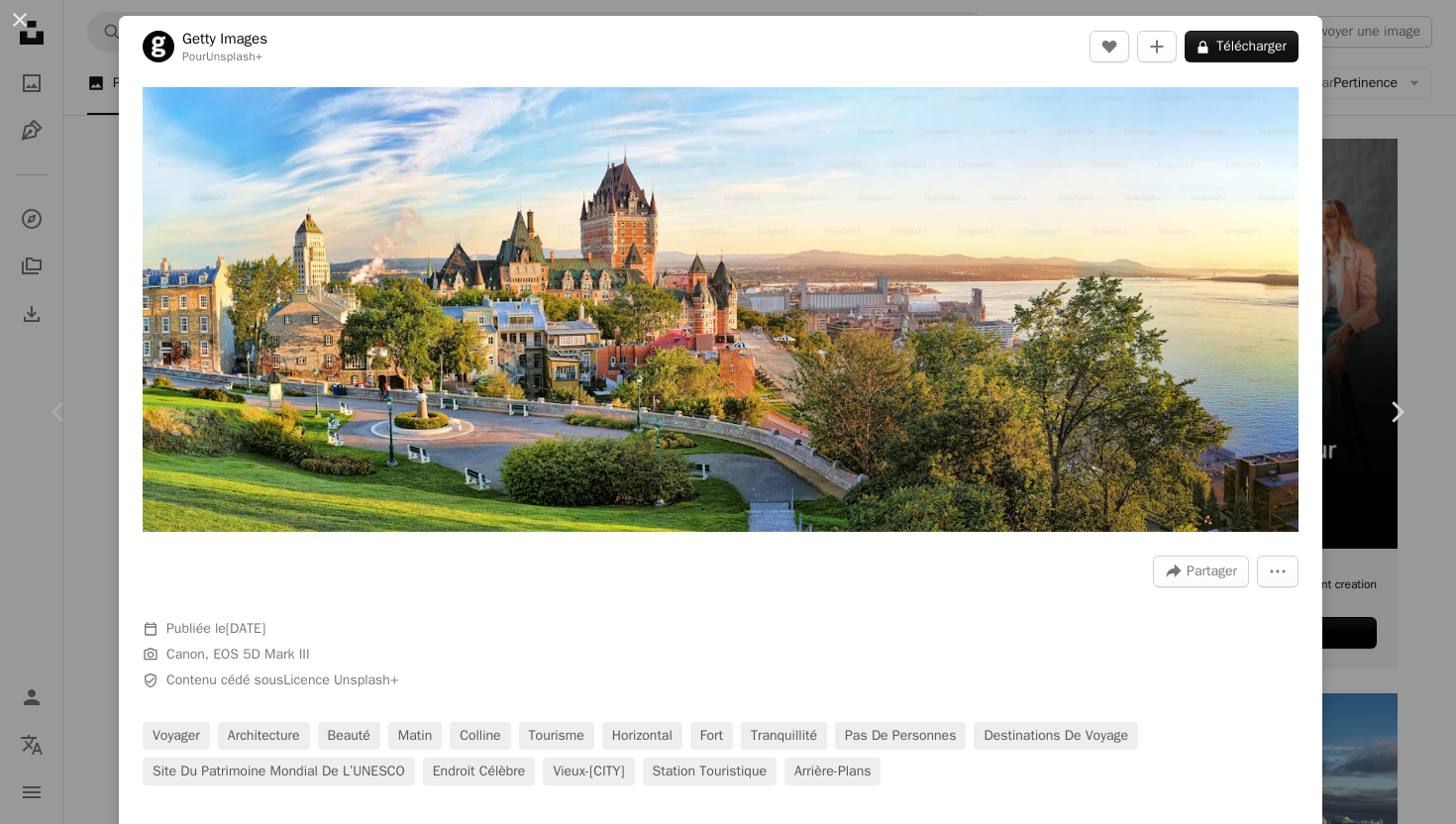 click on "An X shape Chevron left Chevron right Getty Images Pour Unsplash+ A heart A plus sign A lock Télécharger Zoom in A forward-right arrow Partager More Actions Calendar outlined Publiée le 19 octobre 2023 Camera Canon, EOS 5D Mark III Safety Contenu cédé sous Licence Unsplash+ voyager architecture beauté Matin colline tourisme horizontal fort tranquillité Pas de personnes Destinations de voyage Site du patrimoine mondial de l’UNESCO endroit célèbre Vieux-[CITY], [COUNTRY] station touristique Arrière-plans Images associées Plus sign for Unsplash+ A heart A plus sign Getty Images Pour Unsplash+ A lock Télécharger Plus sign for Unsplash+ A heart A plus sign Getty Images Pour Unsplash+ A lock Télécharger Plus sign for Unsplash+ A heart A plus sign Getty Images Pour Unsplash+ A lock Télécharger Plus sign for Unsplash+ A heart A plus sign Getty Images Pour Unsplash+ A lock Télécharger Plus sign for Unsplash+ A heart A plus sign laura adai Pour Unsplash+ A lock Télécharger Plus sign for Unsplash+" at bounding box center [728, 412] 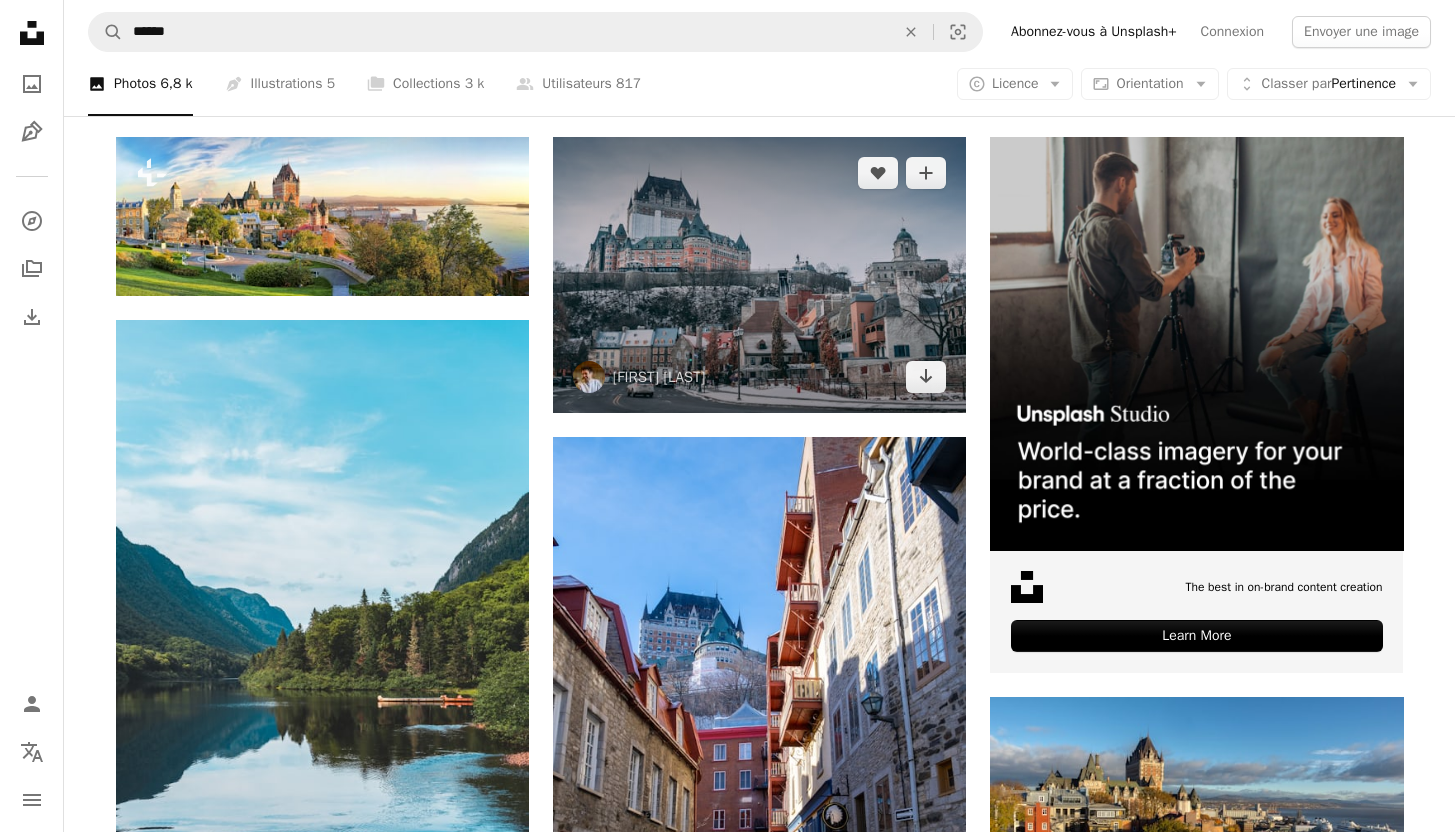 scroll, scrollTop: 363, scrollLeft: 0, axis: vertical 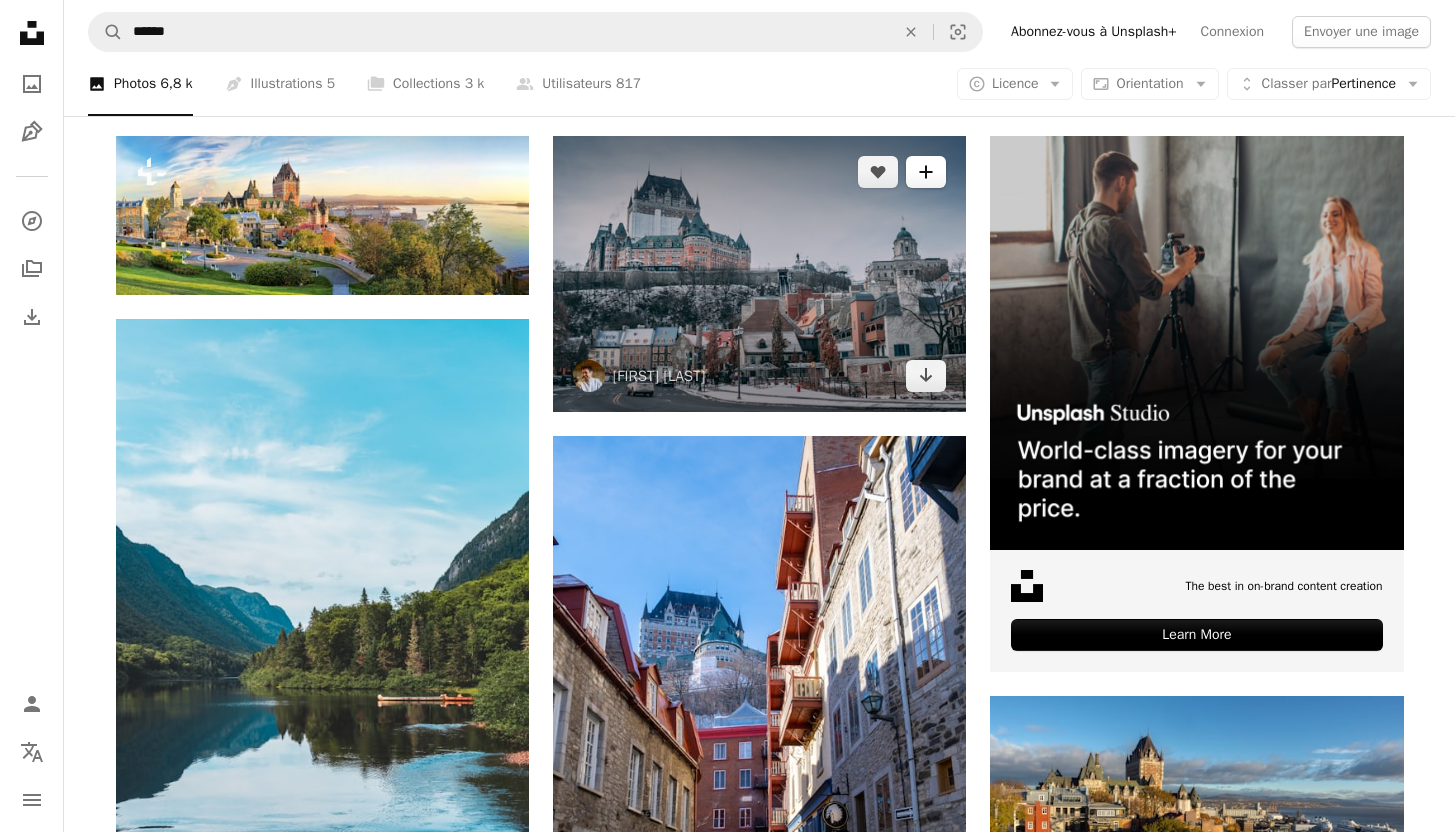 click 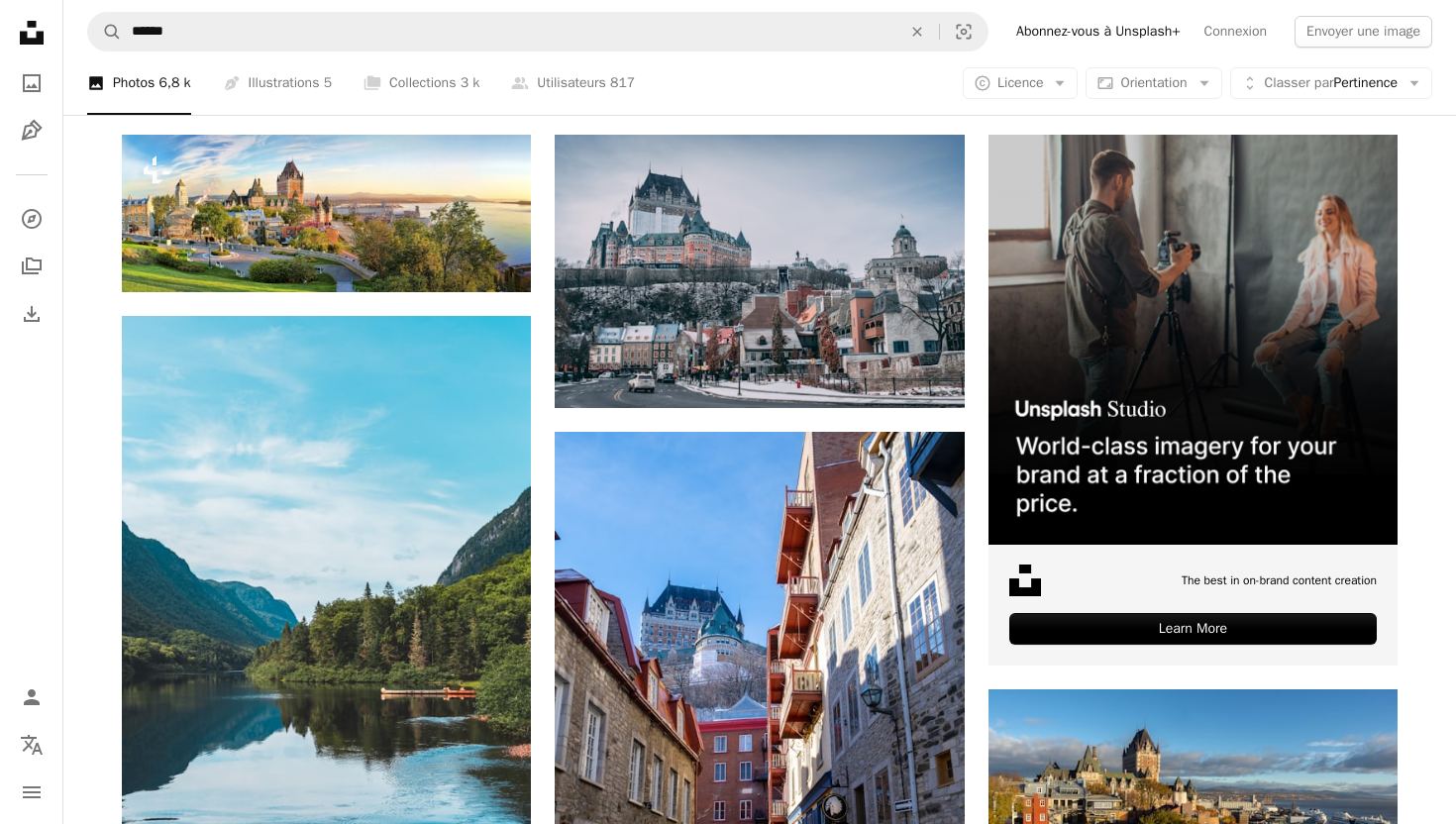 click on "An X shape S’inscrire à Unsplash Vous avez déjà un compte ?  Connexion Prénom Nom E-mail Nom d’utilisateur  (n’utilisez que des lettres, des chiffres ou des tirets) Mot de passe  (8 car. minimum) S’inscrire En vous inscrivant, vous acceptez les  Conditions  et la  Charte de protection des données ." at bounding box center (728, 4439) 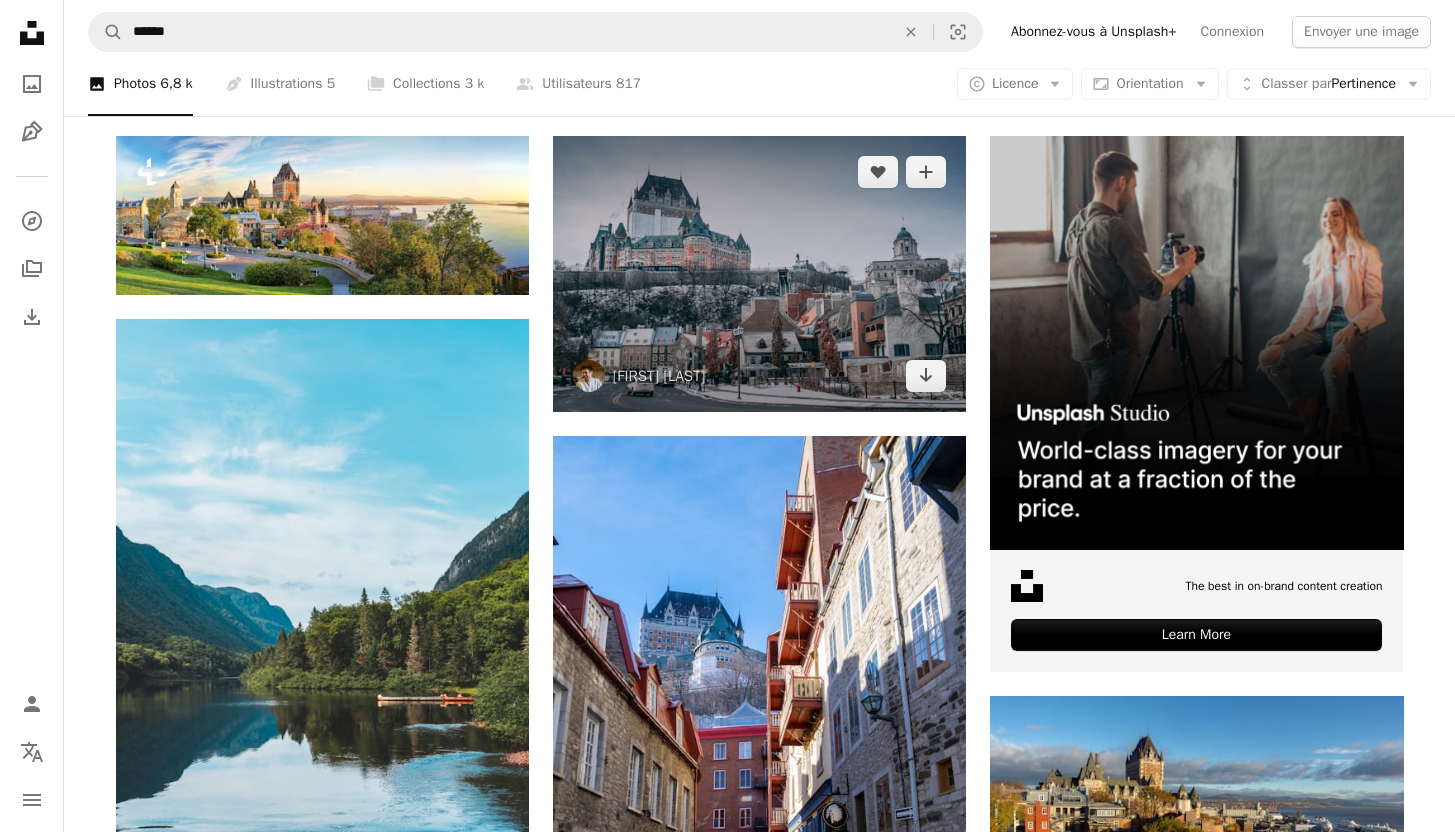 click at bounding box center [759, 273] 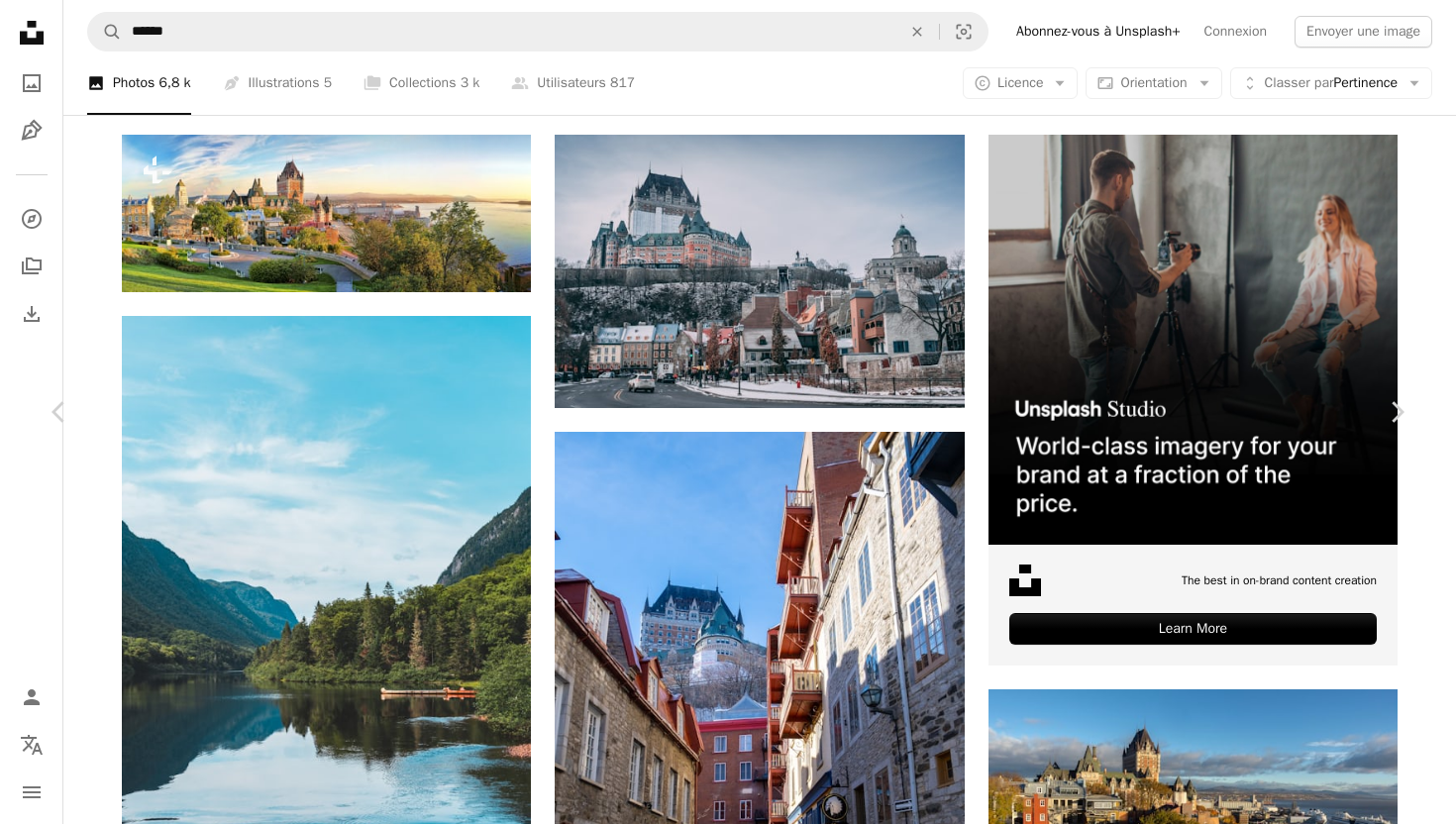 click on "Télécharger gratuitement" at bounding box center [1177, 4073] 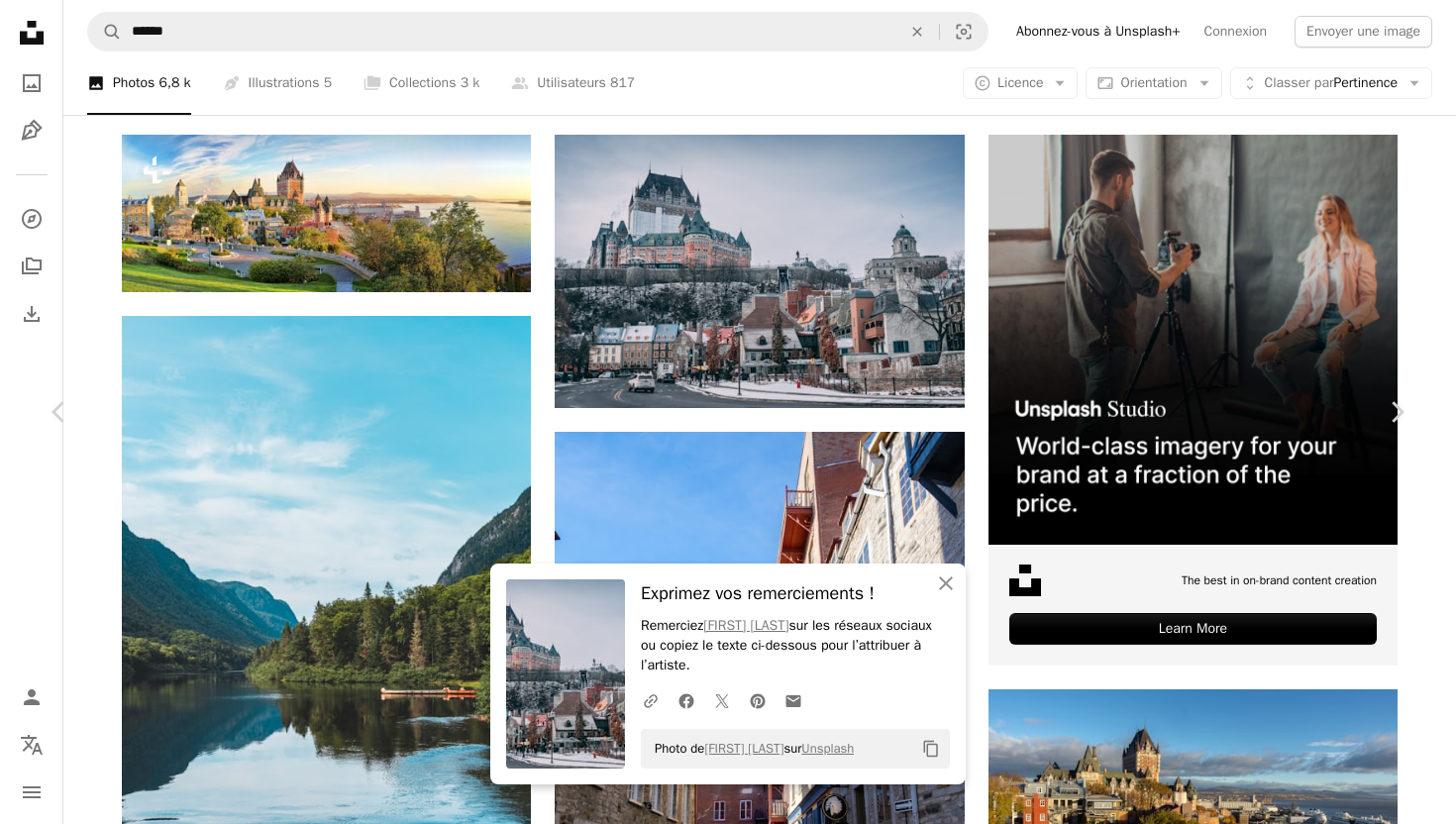 click on "An X shape Chevron left Chevron right An X shape Fermer Exprimez vos remerciements ! Remerciez  [FIRST] [LAST]  sur les réseaux sociaux ou copiez le texte ci-dessous pour l’attribuer à l’artiste. A URL sharing icon (chains) Facebook icon X (formerly Twitter) icon Pinterest icon An envelope Photo de  [FIRST] [LAST]  sur  Unsplash
Copy content [FIRST] [LAST]  [LAST]_[FIRST] A heart A plus sign Télécharger gratuitement Chevron down Zoom in Vues 1 060 889 Téléchargements 12 330 A forward-right arrow Partager Info icon Infos More Actions A map marker [CITY], [STATE], [COUNTRY] Calendar outlined Publiée le  19 décembre 2019 Camera NIKON CORPORATION, NIKON D3300 Safety Utilisation gratuite sous la  Licence Unsplash ville hiver [COUNTRY] [CITY] voiture bâtiment humain architecture route gris urbain véhicule transport ville voiture tour asphalte centre-ville carrefour Fonds d’écran HD Parcourez des images premium sur iStock  |  - 20 % avec le code UNSPLASH20  ↗ A heart Pour" at bounding box center (728, 4439) 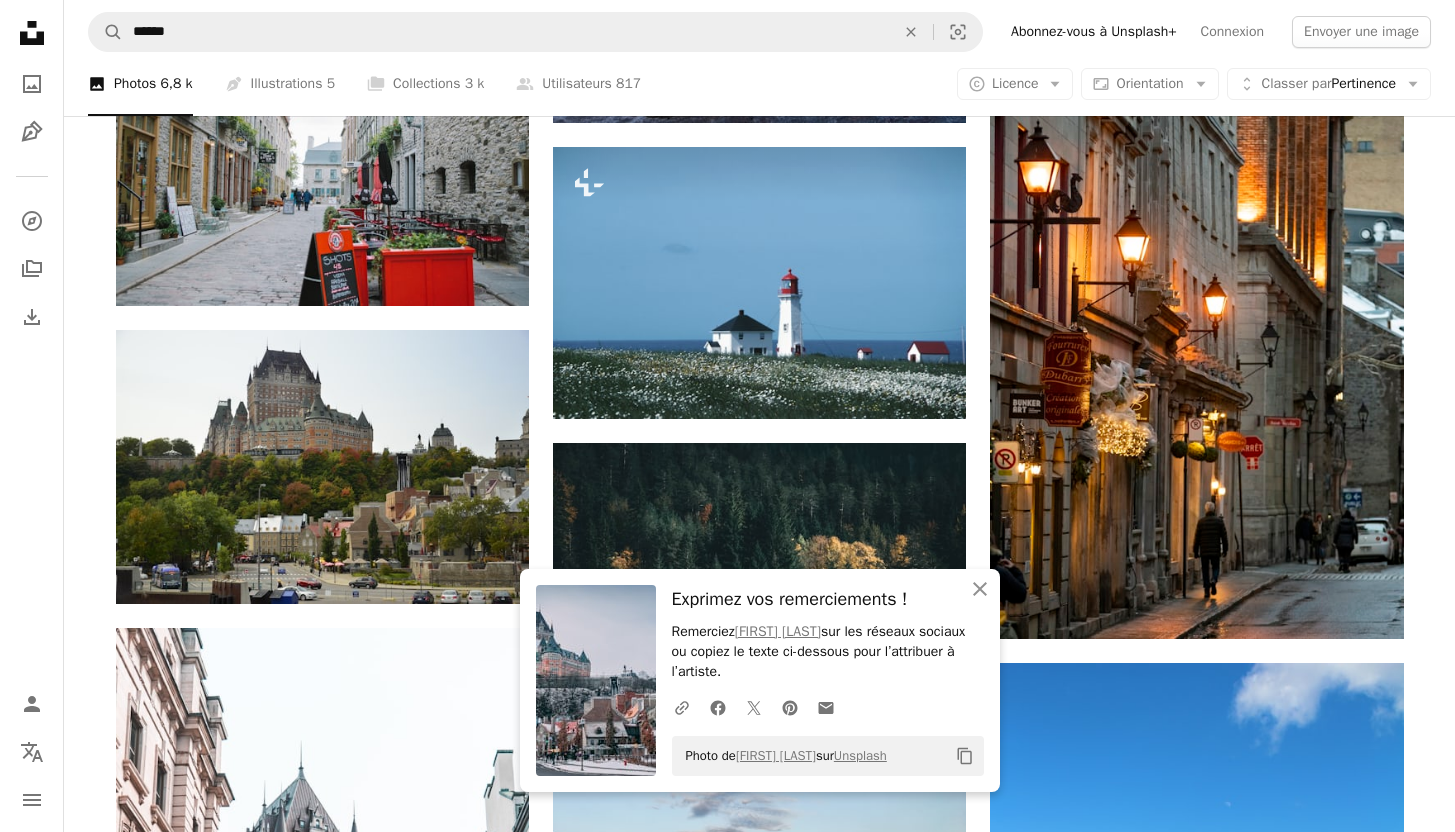scroll, scrollTop: 1420, scrollLeft: 0, axis: vertical 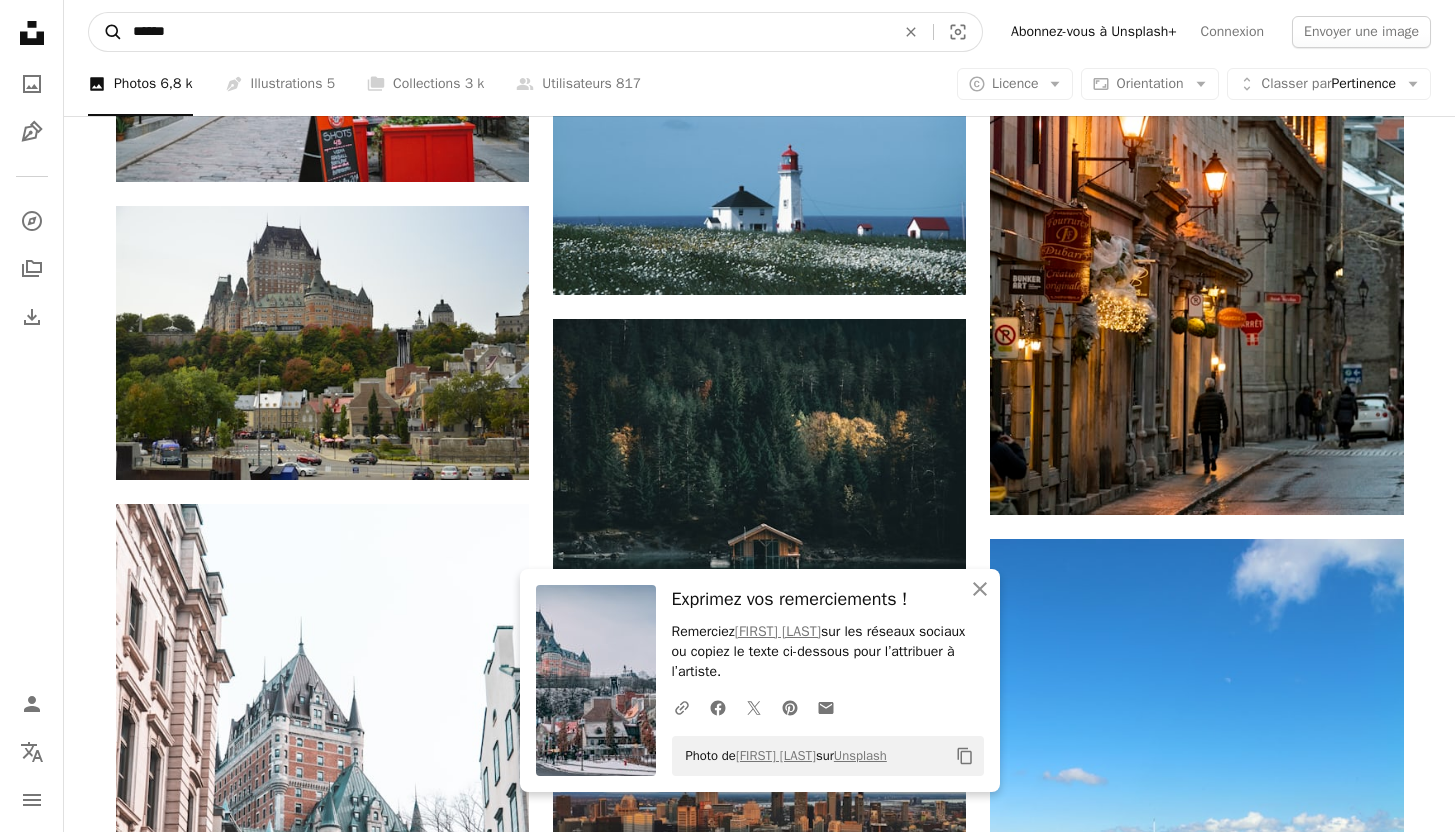 drag, startPoint x: 257, startPoint y: 37, endPoint x: 109, endPoint y: 40, distance: 148.0304 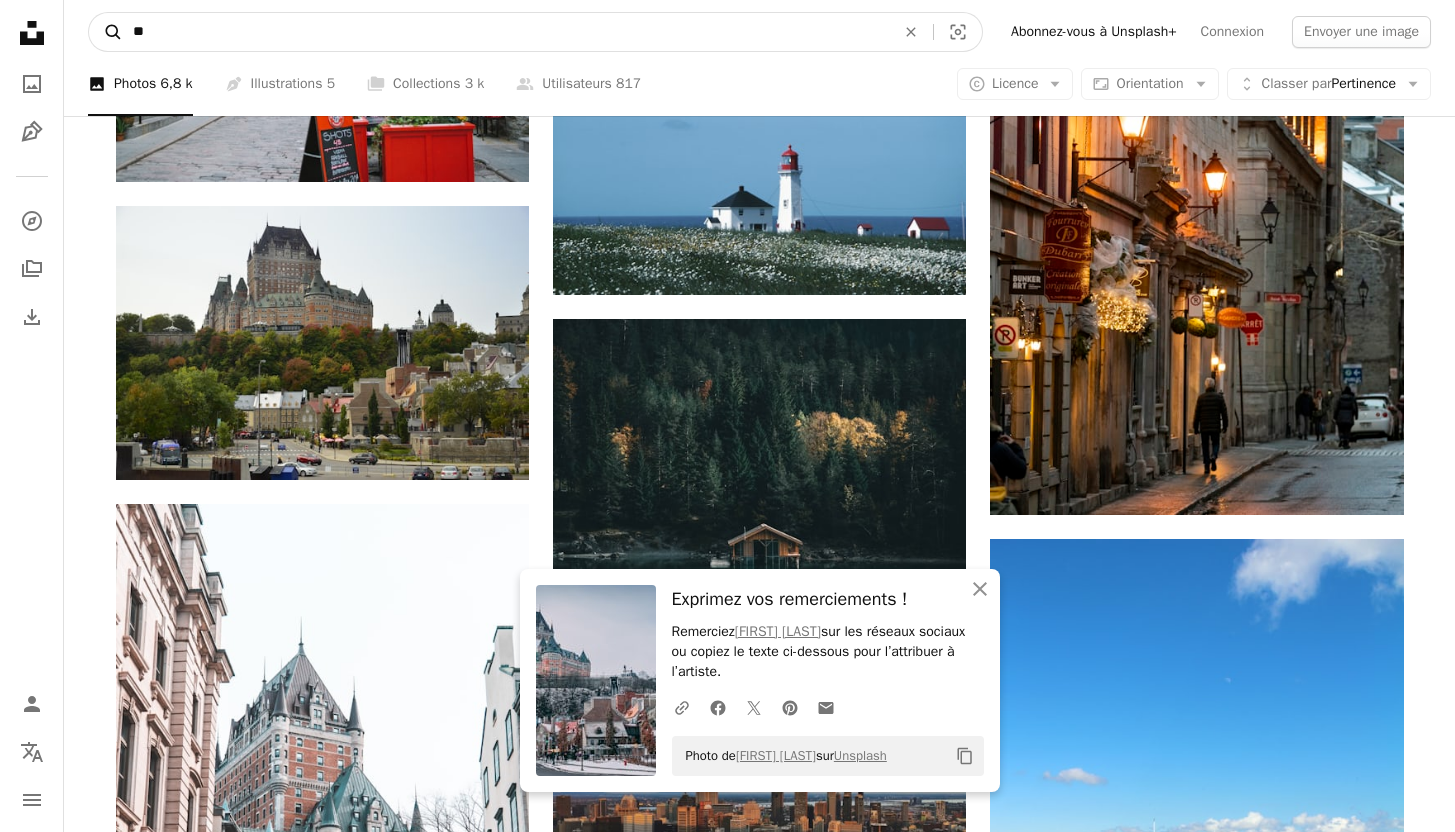 type on "*" 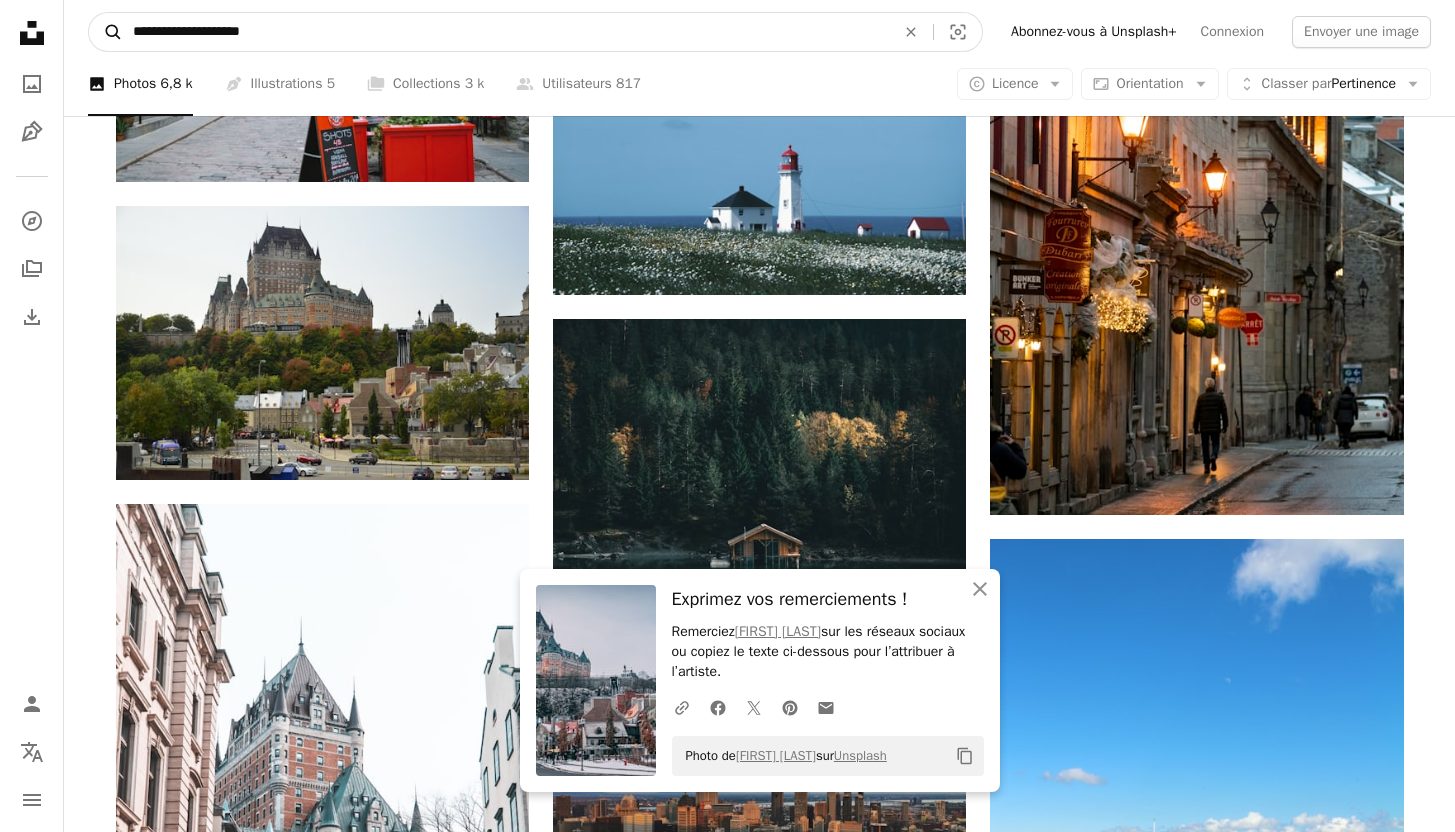 type on "**********" 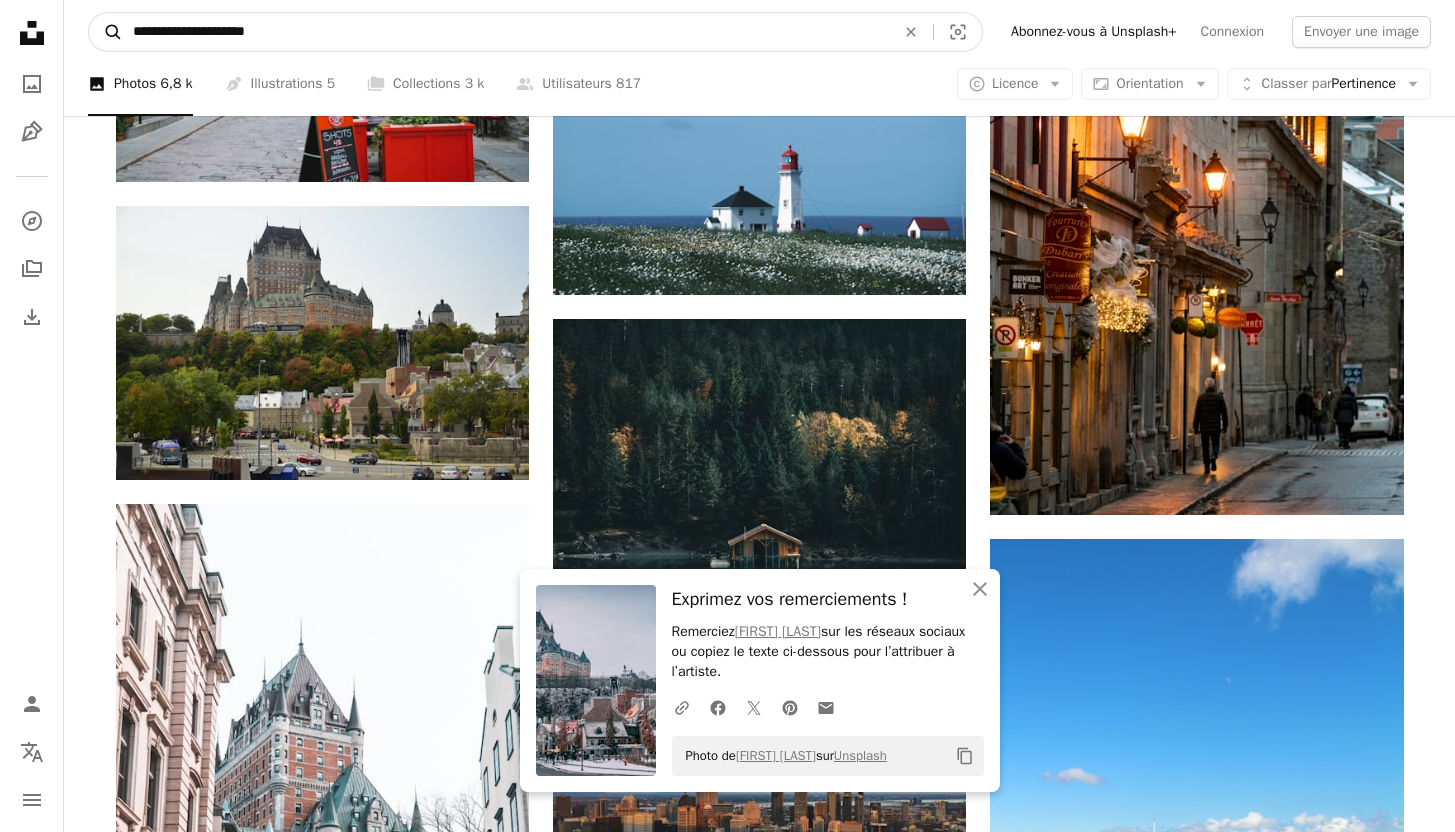 click on "A magnifying glass" at bounding box center (106, 32) 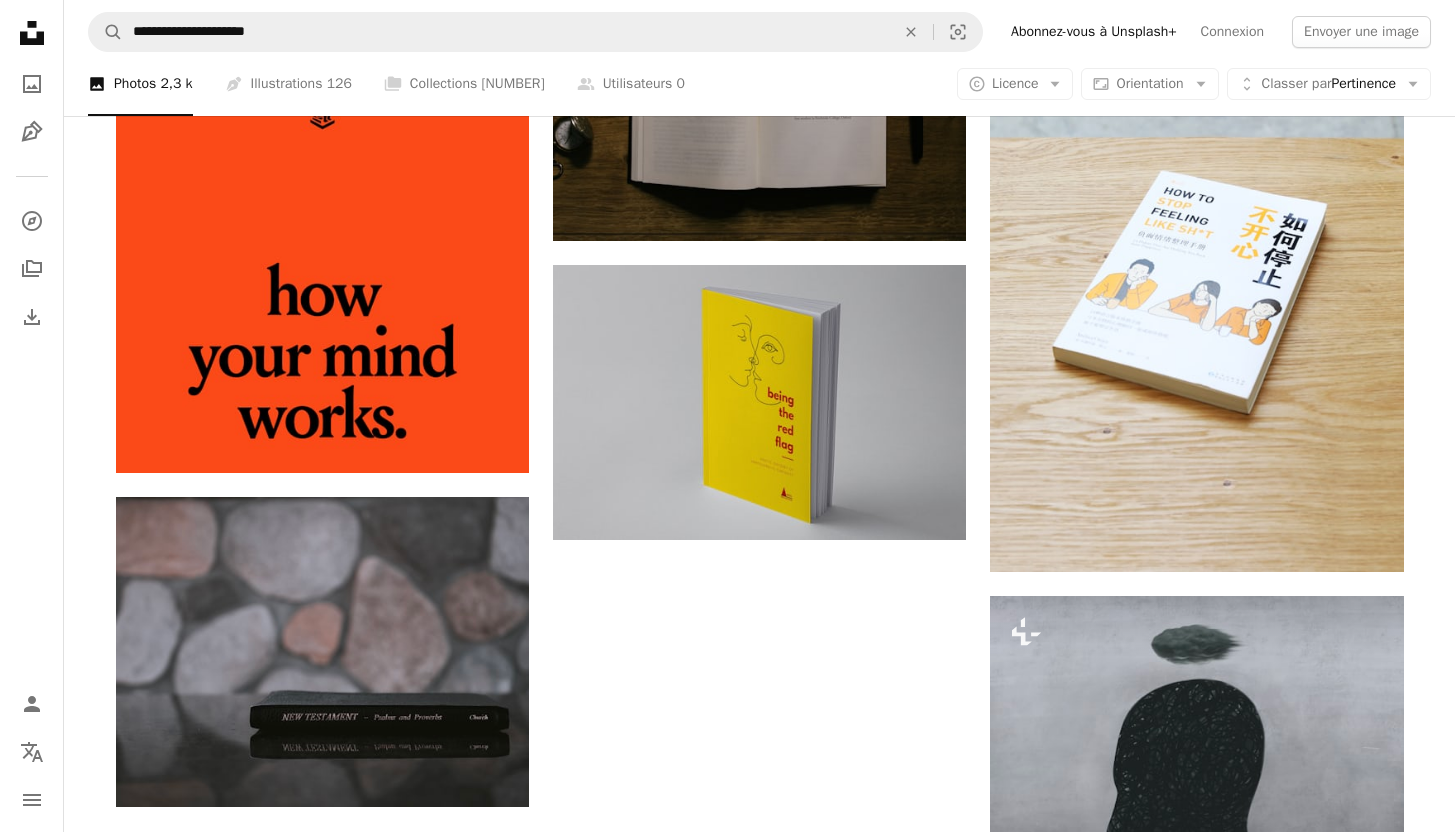 scroll, scrollTop: 2433, scrollLeft: 0, axis: vertical 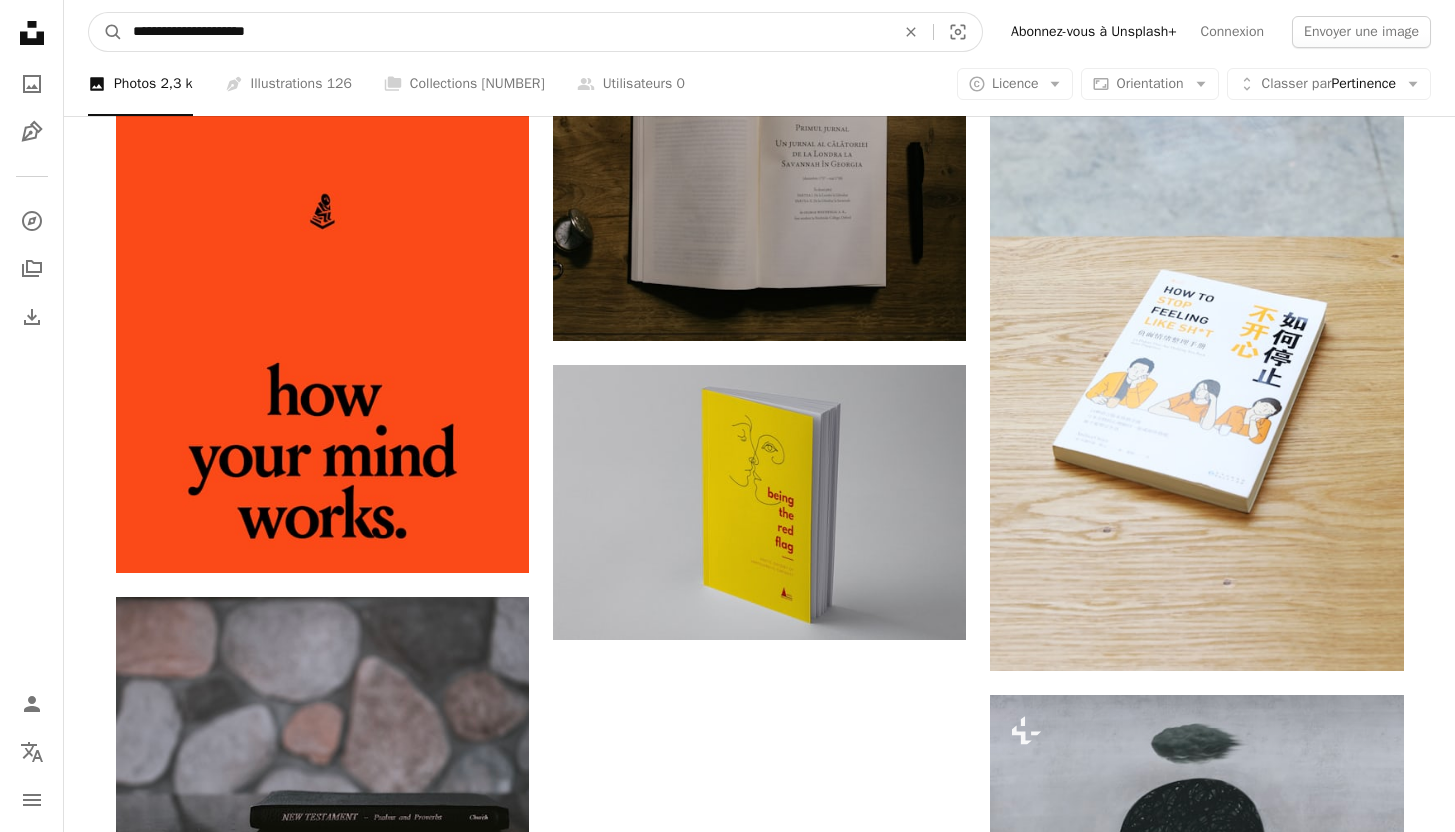 drag, startPoint x: 374, startPoint y: 42, endPoint x: 145, endPoint y: 17, distance: 230.36058 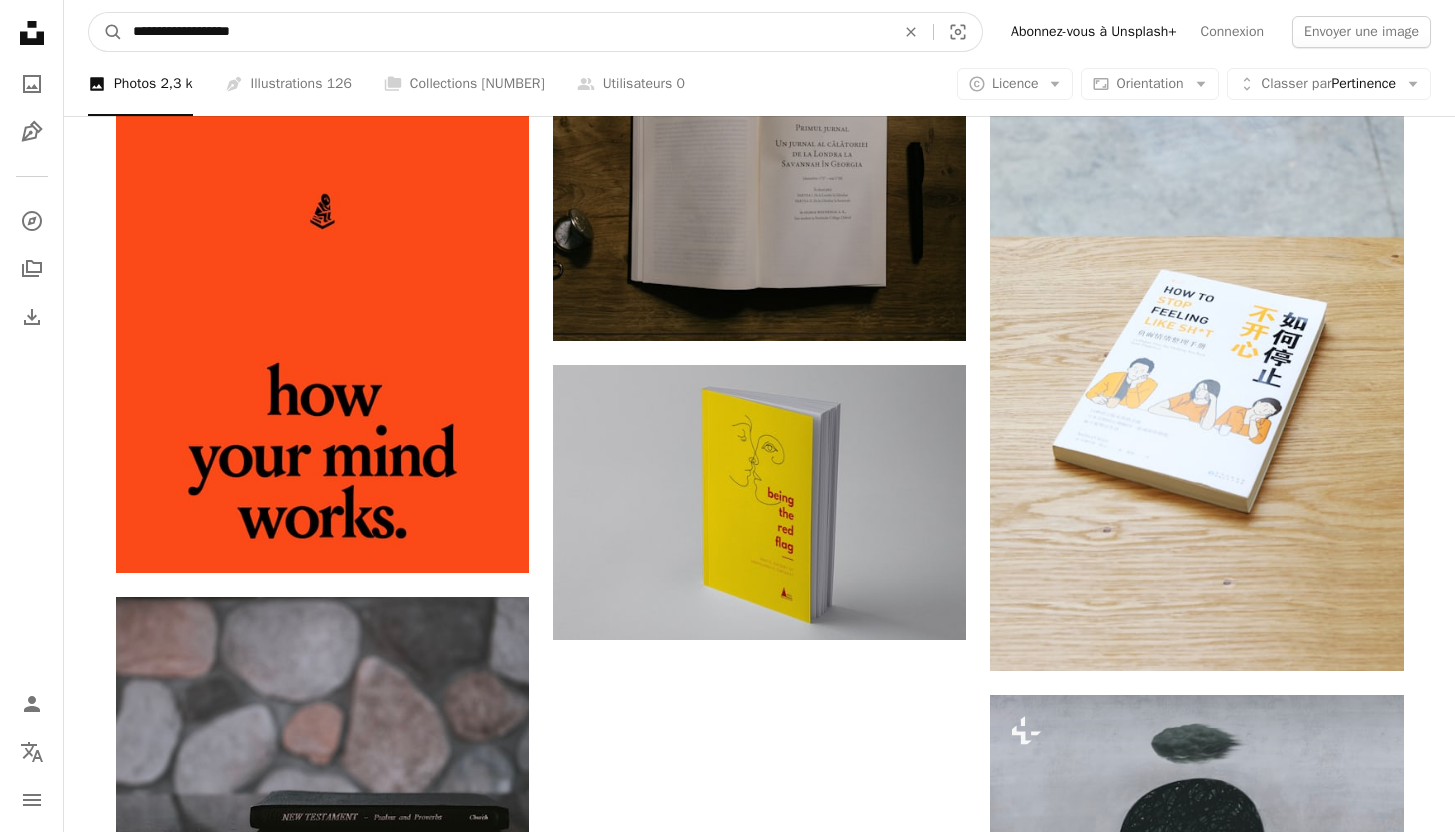 type on "**********" 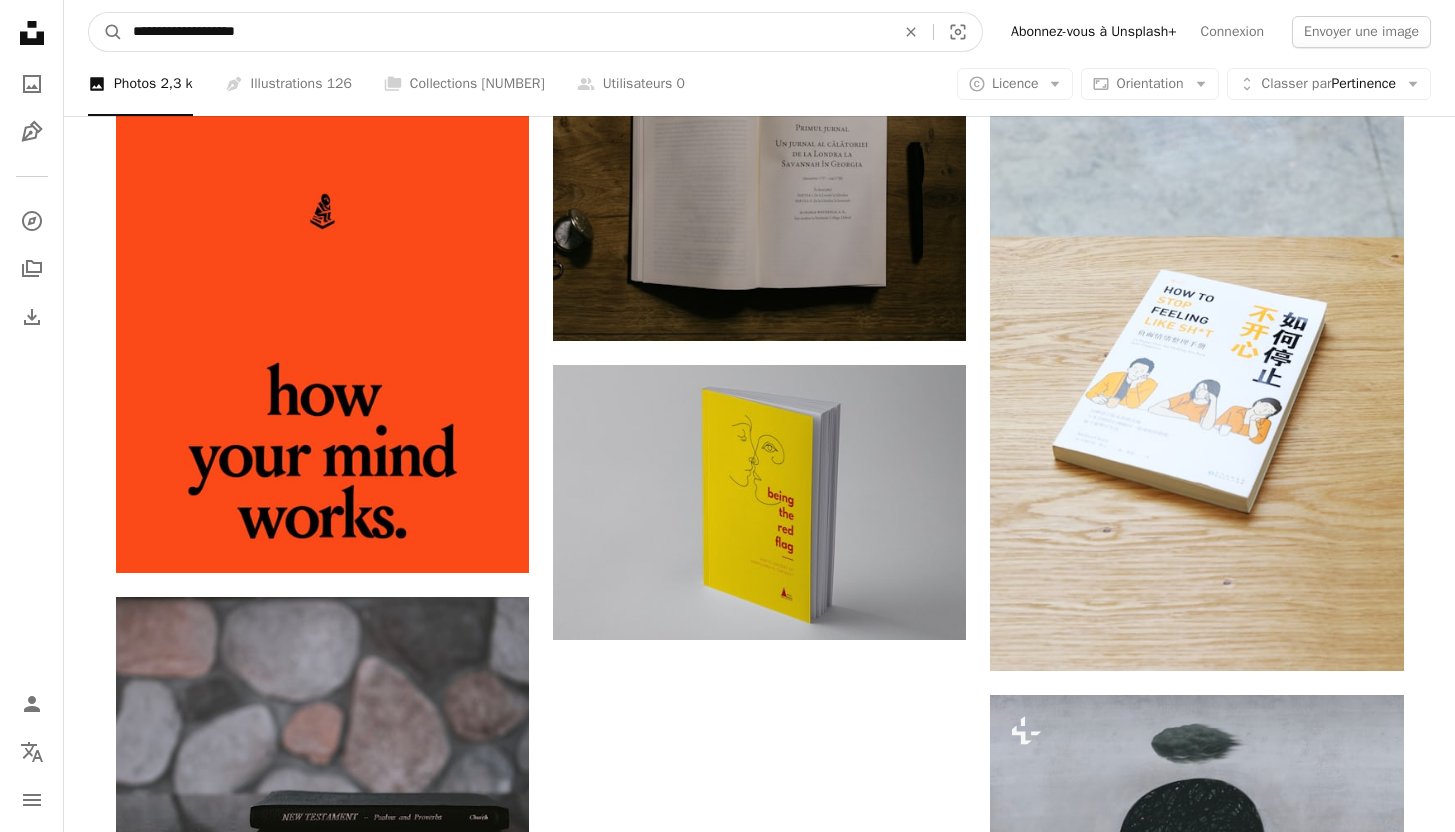 click on "A magnifying glass" at bounding box center [106, 32] 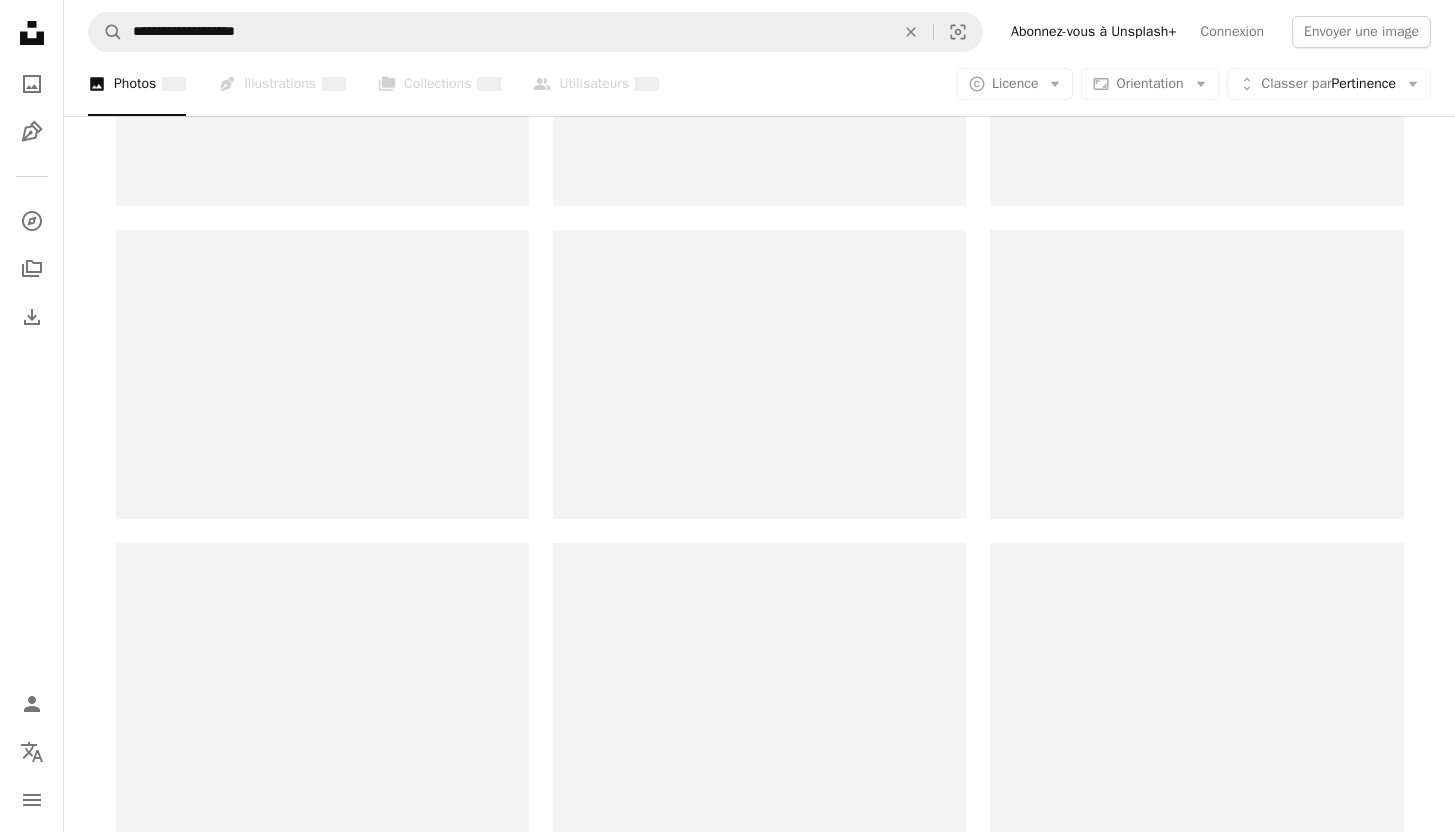 scroll, scrollTop: 0, scrollLeft: 0, axis: both 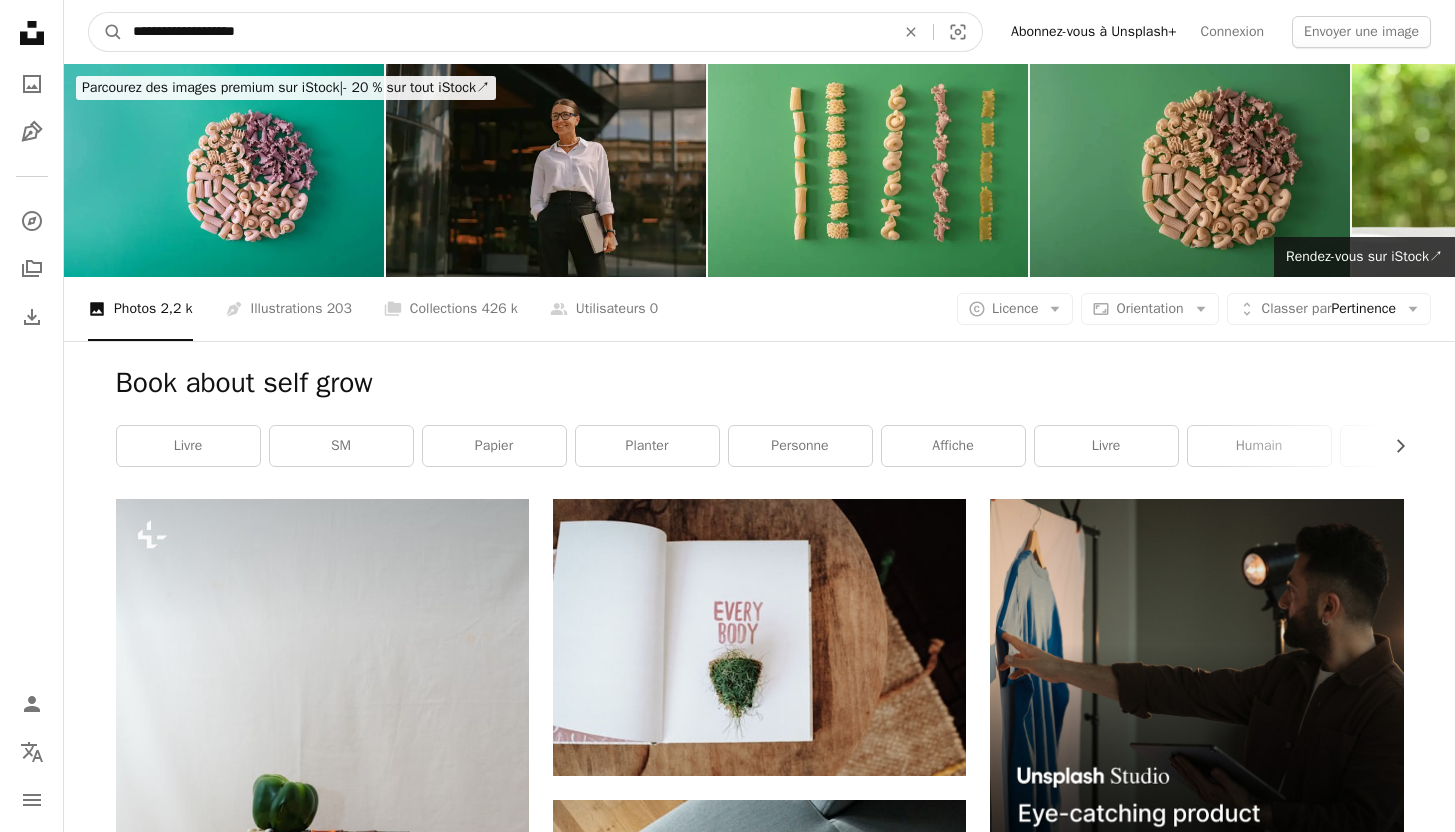 click on "**********" at bounding box center [506, 32] 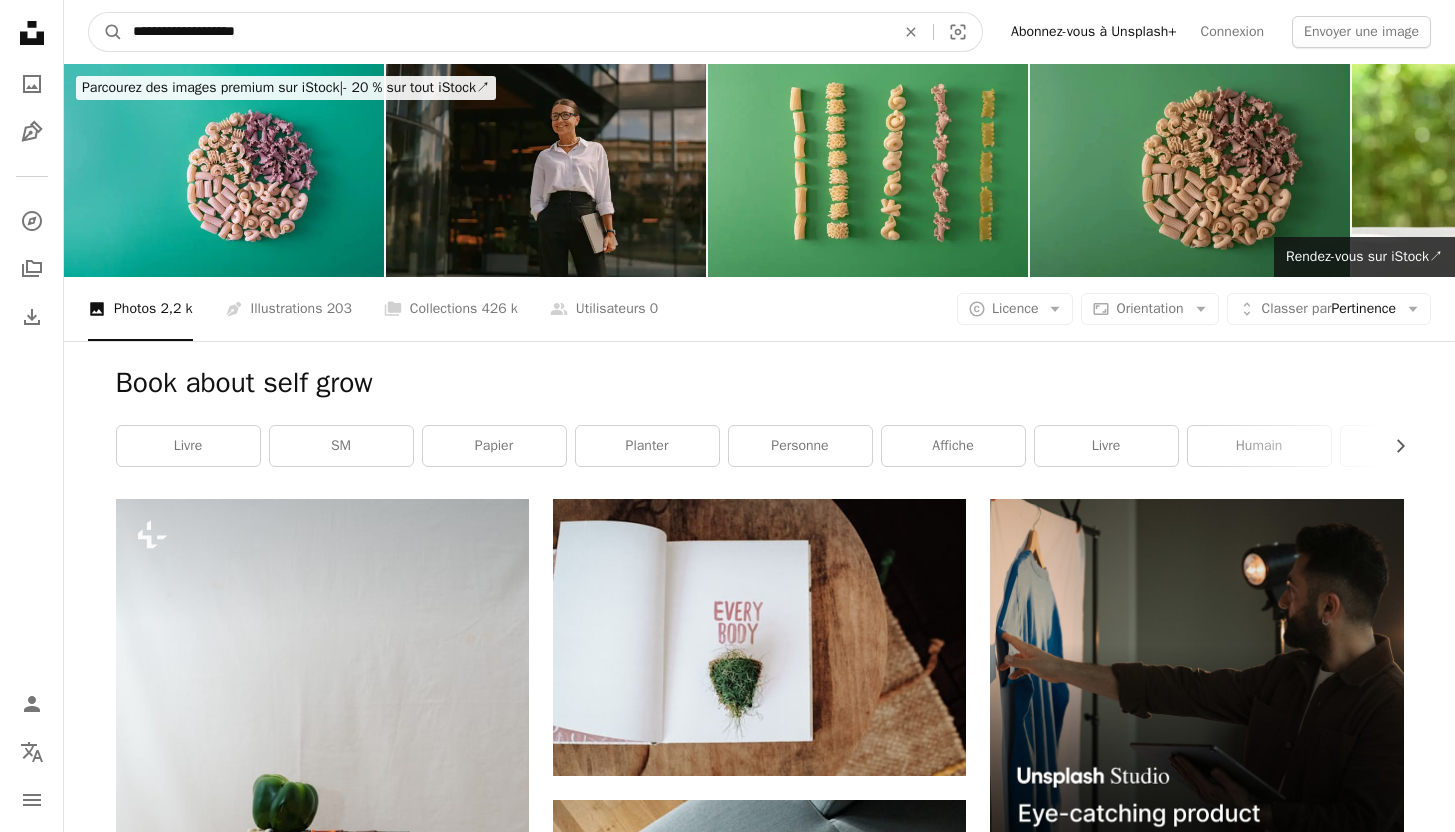 click on "A magnifying glass" at bounding box center (106, 32) 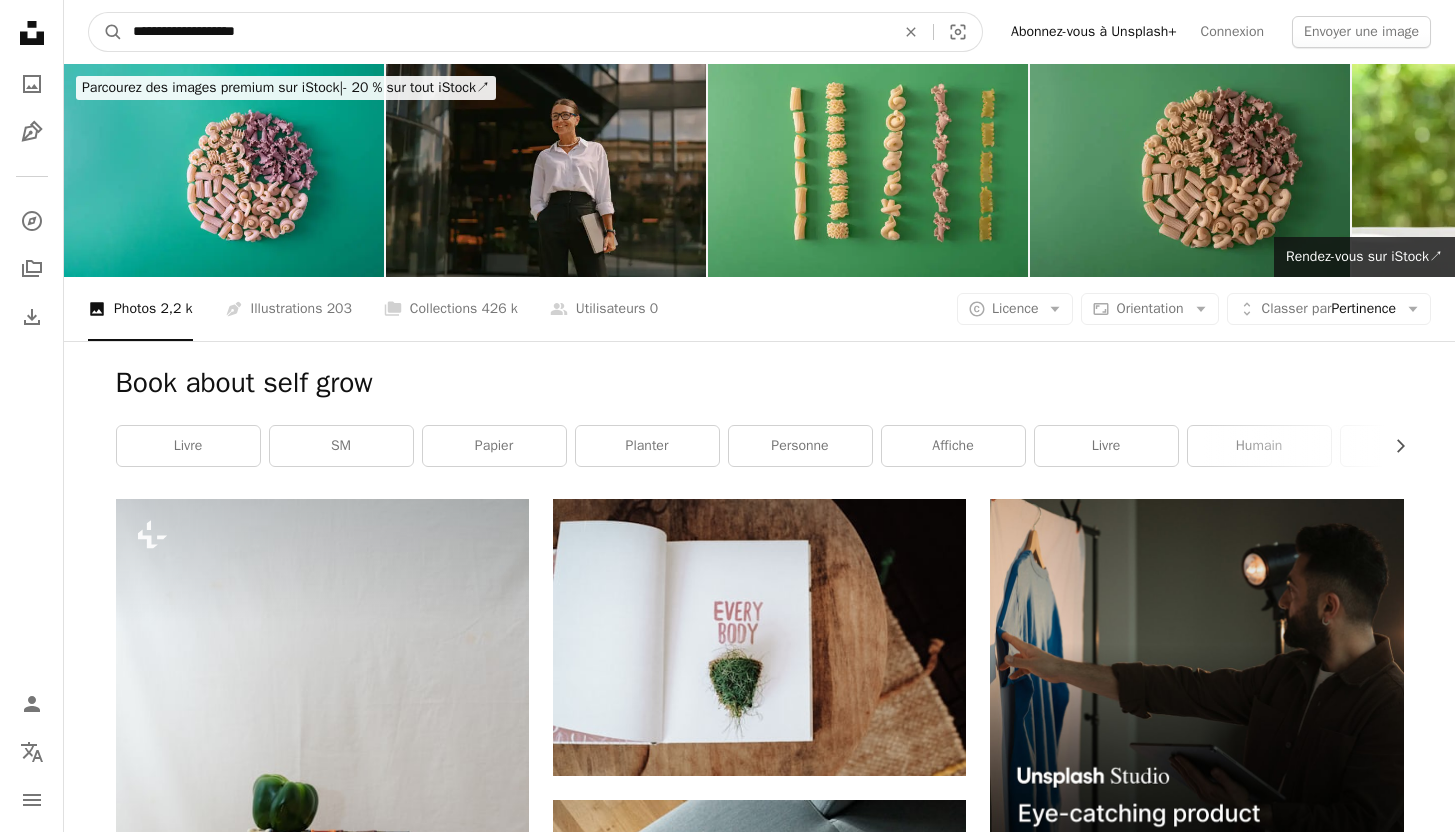 click on "**********" at bounding box center (506, 32) 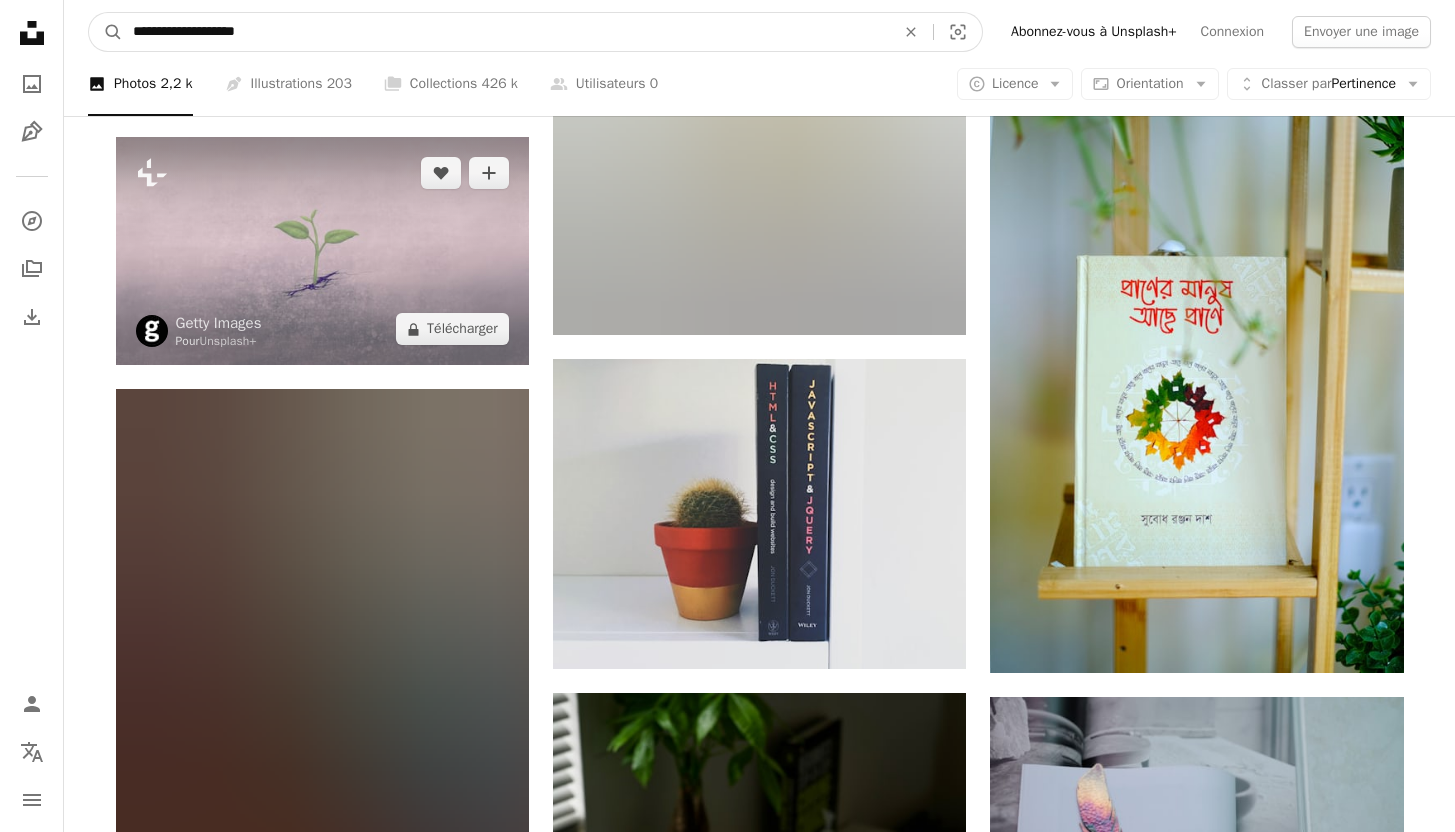 scroll, scrollTop: 1649, scrollLeft: 0, axis: vertical 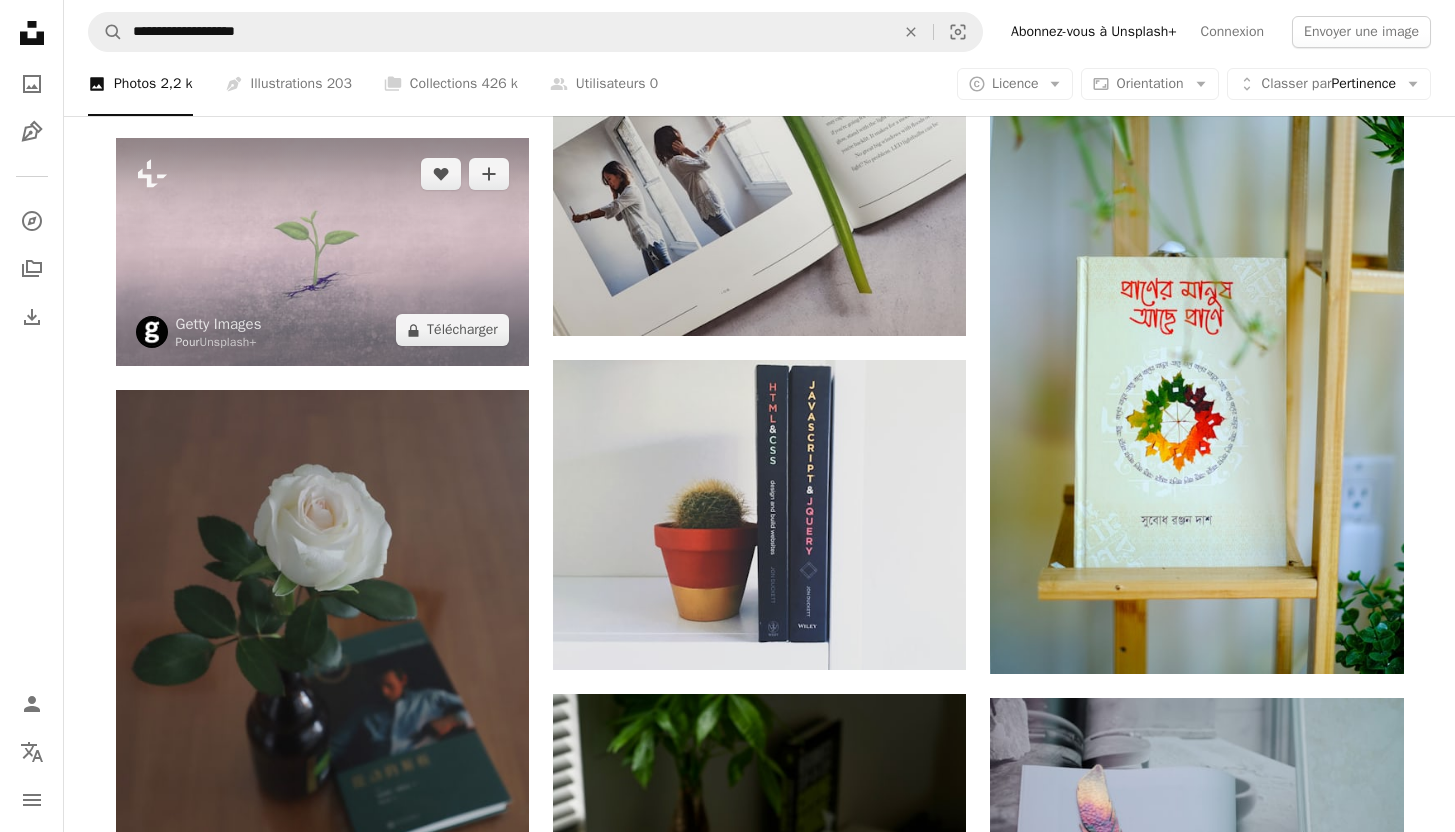 click at bounding box center (322, 252) 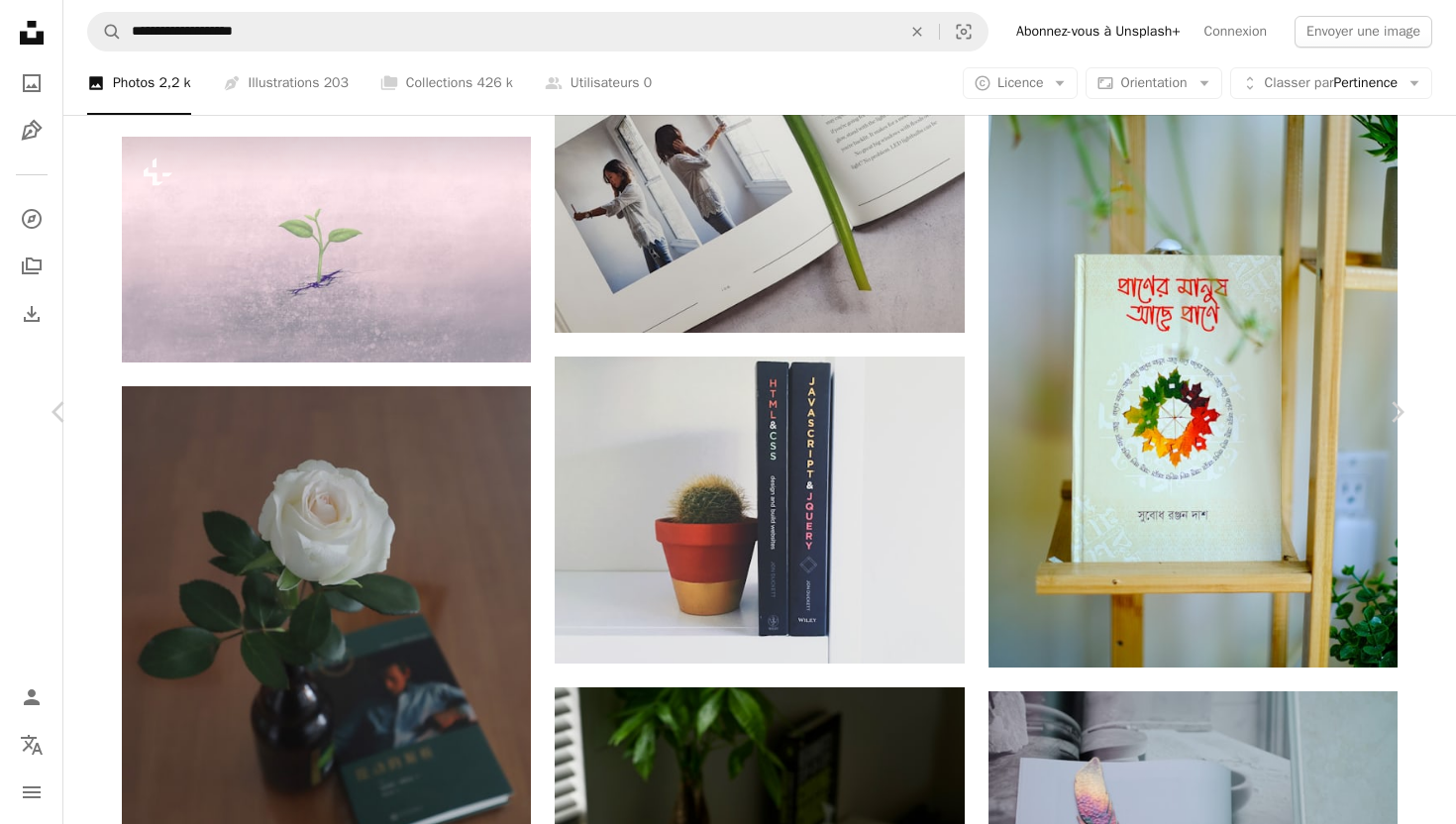click on "Getty Images Pour  Unsplash+ A heart A plus sign A lock Télécharger" at bounding box center (720, 3151) 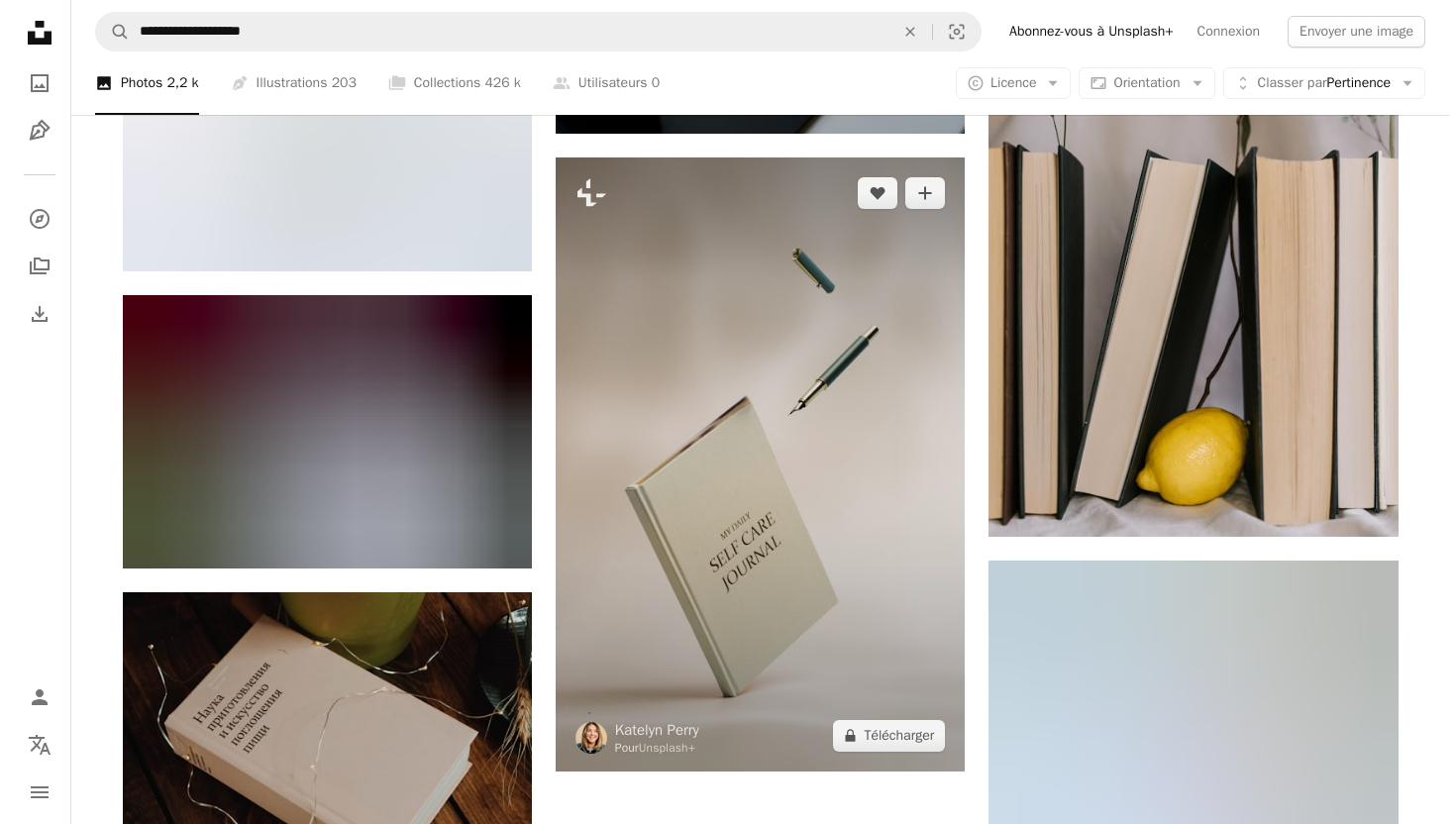 scroll, scrollTop: 2702, scrollLeft: 0, axis: vertical 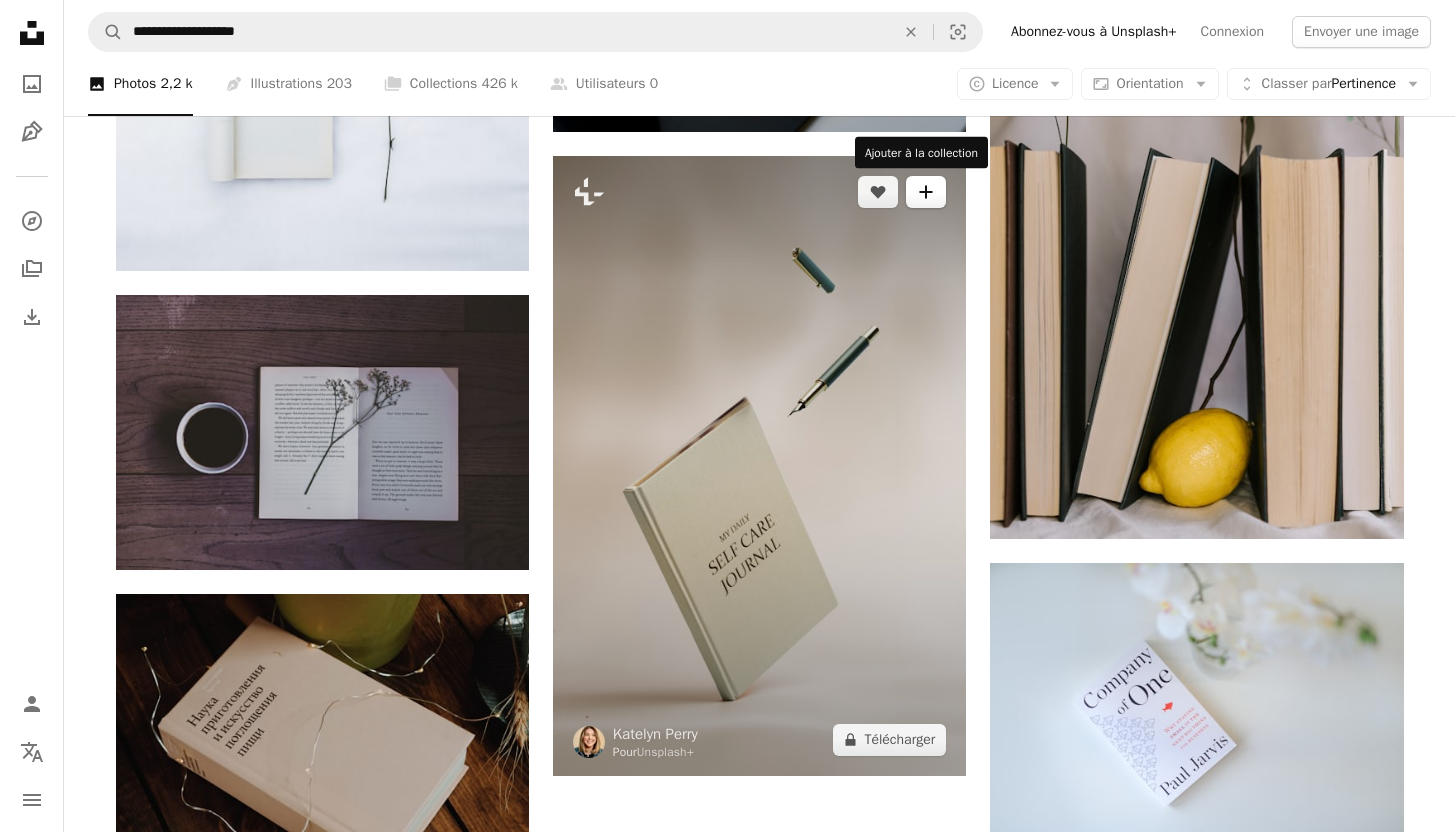 click on "A plus sign" at bounding box center (926, 192) 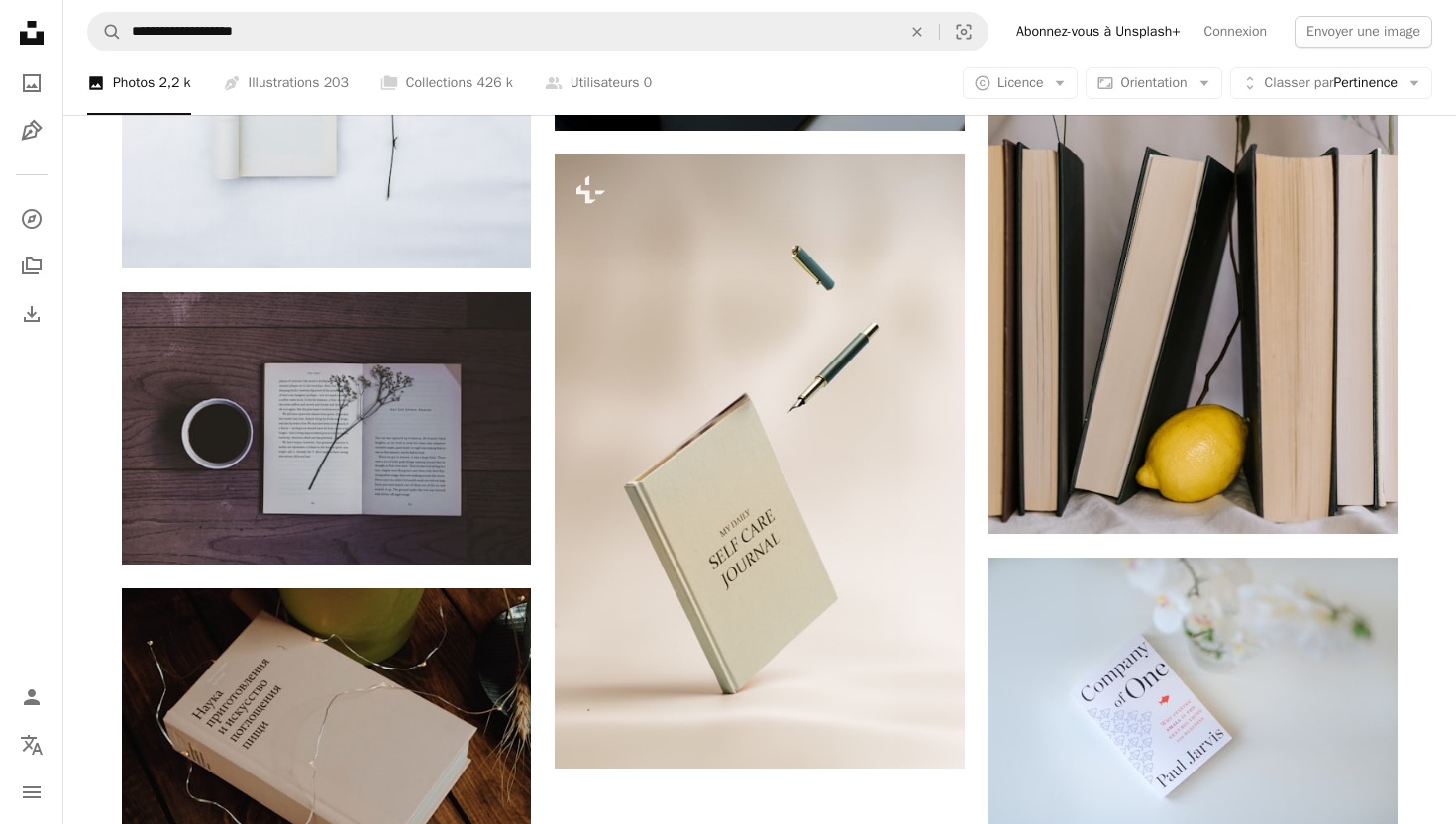 click on "S’inscrire à Unsplash Vous avez déjà un compte ?  Connexion Prénom Nom E-mail Nom d’utilisateur  (n’utilisez que des lettres, des chiffres ou des tirets) Mot de passe  (8 car. minimum) S’inscrire En vous inscrivant, vous acceptez les  Conditions  et la  Charte de protection des données ." at bounding box center [867, 2505] 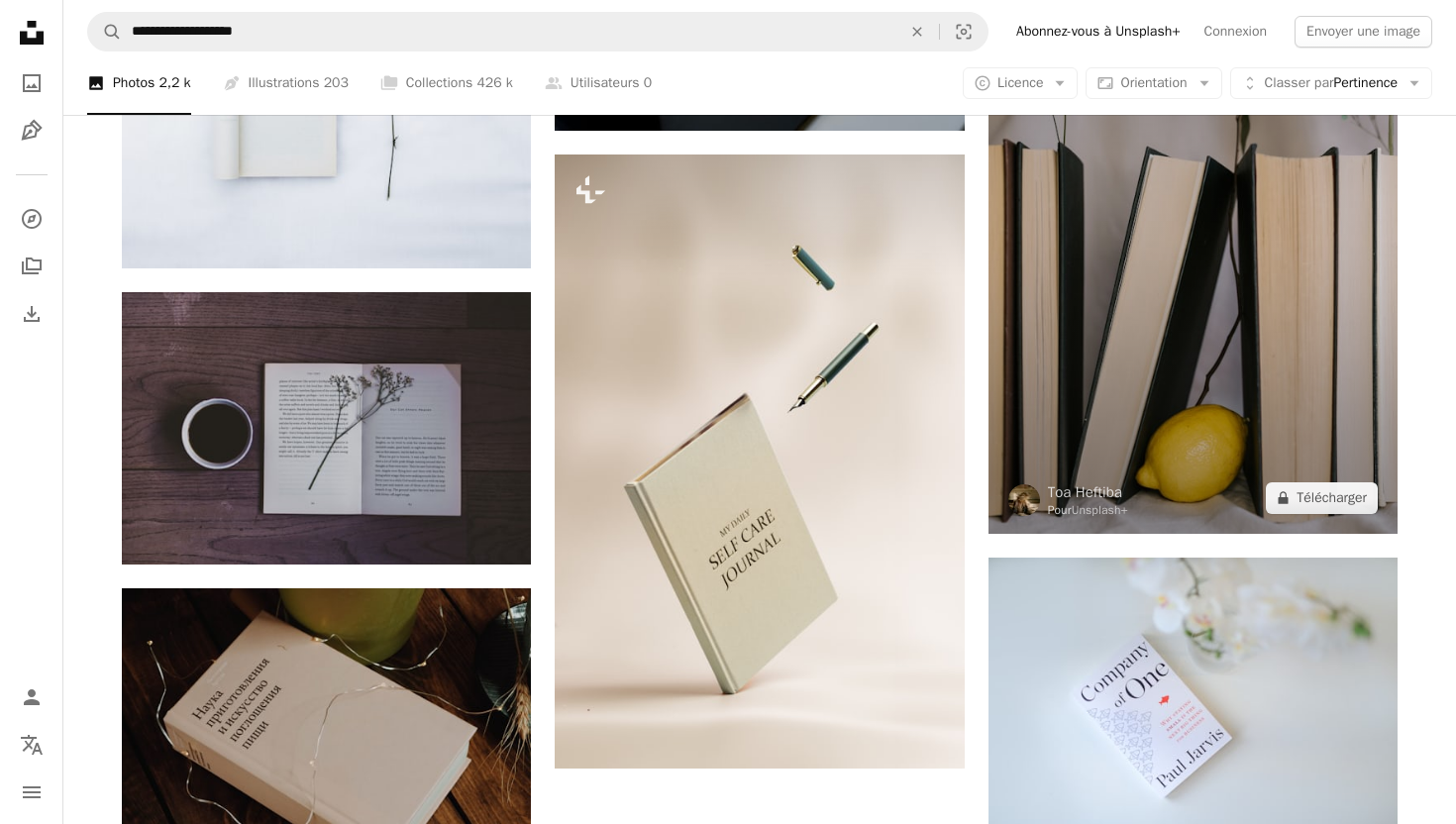 click on "An X shape S’inscrire à Unsplash Vous avez déjà un compte ?  Connexion Prénom Nom E-mail Nom d’utilisateur  (n’utilisez que des lettres, des chiffres ou des tirets) Mot de passe  (8 car. minimum) S’inscrire En vous inscrivant, vous acceptez les  Conditions  et la  Charte de protection des données ." at bounding box center [728, 2447] 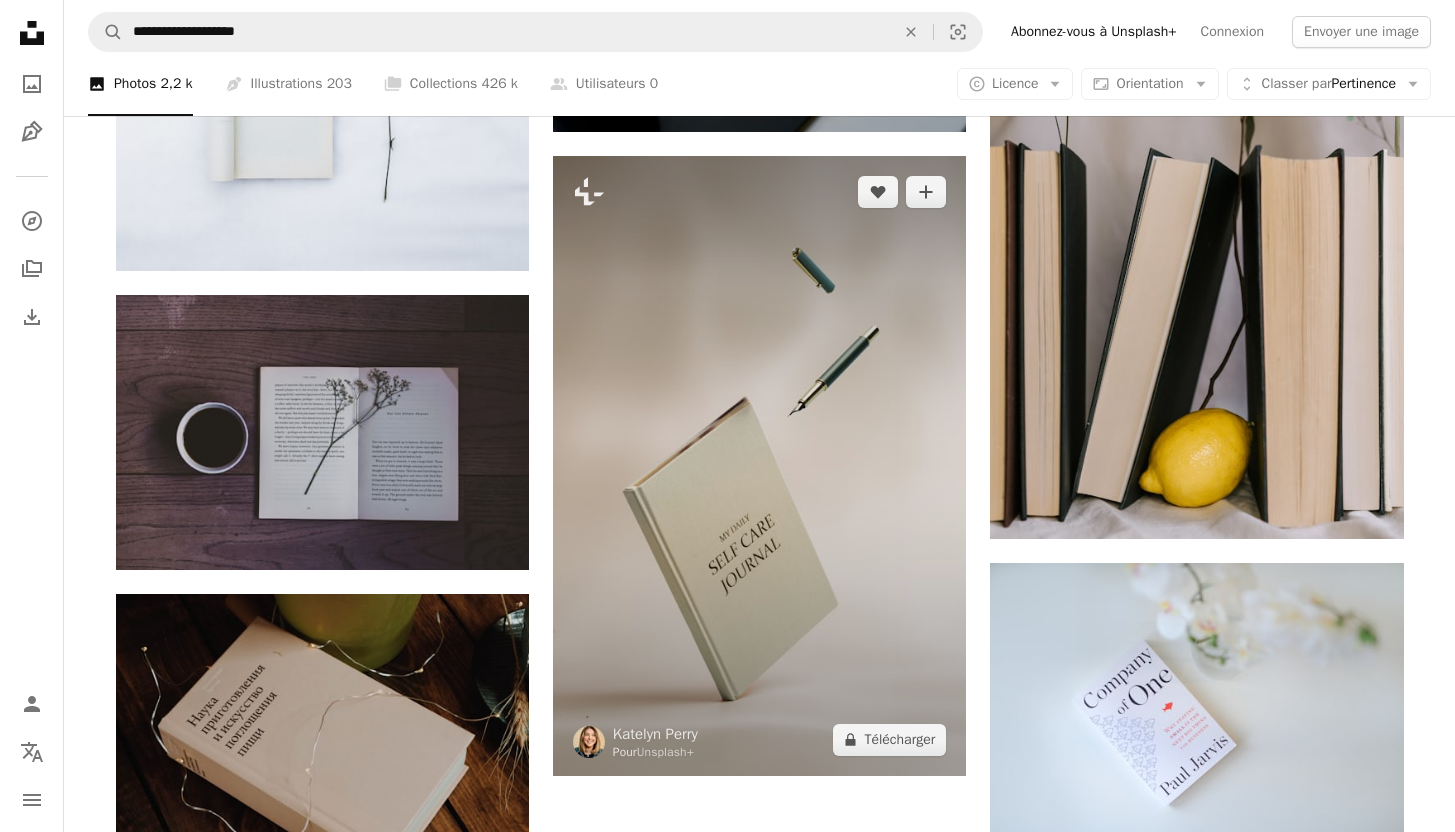 click at bounding box center (759, 466) 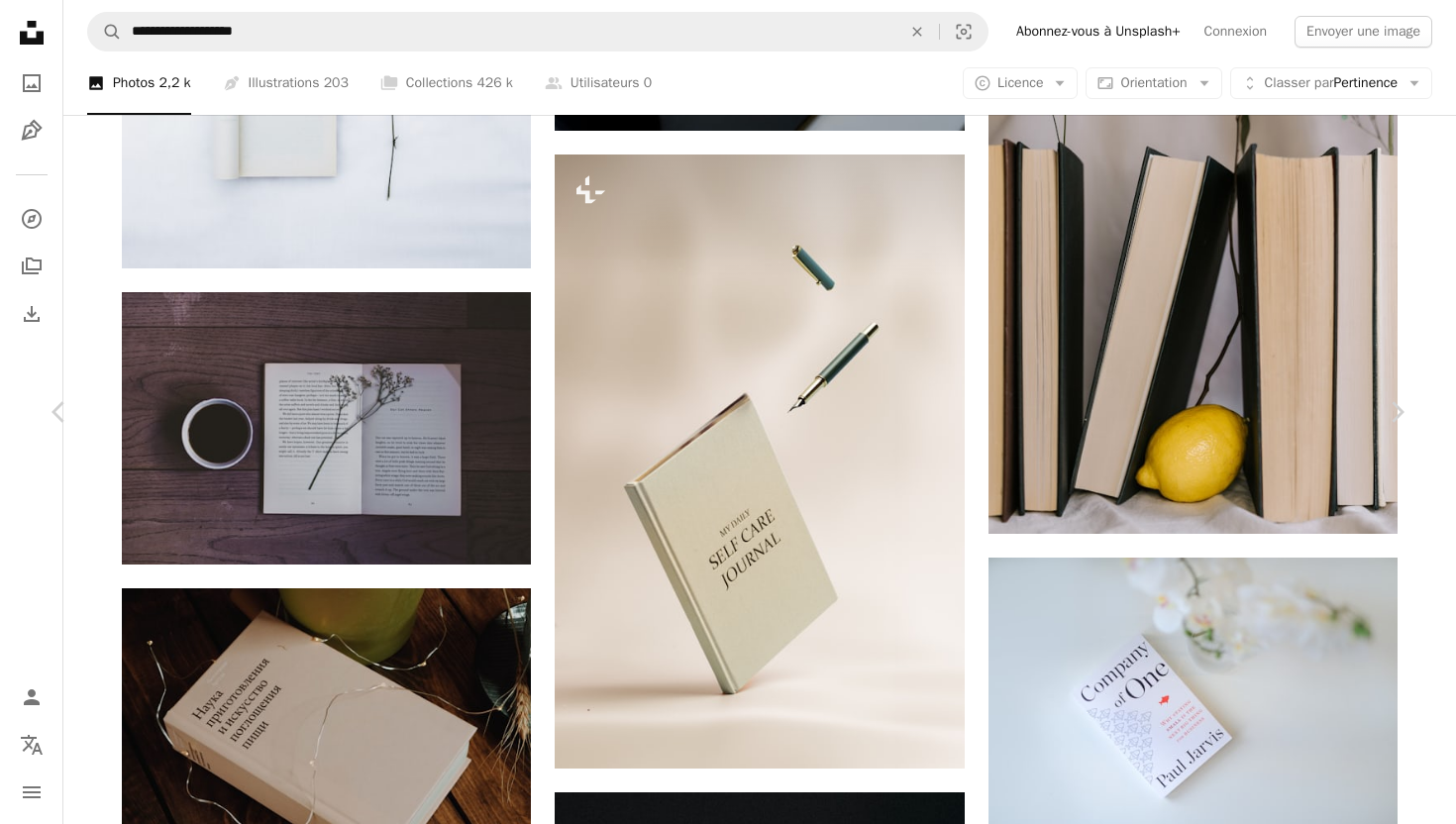 click on "A lock Télécharger" at bounding box center [1241, 5320] 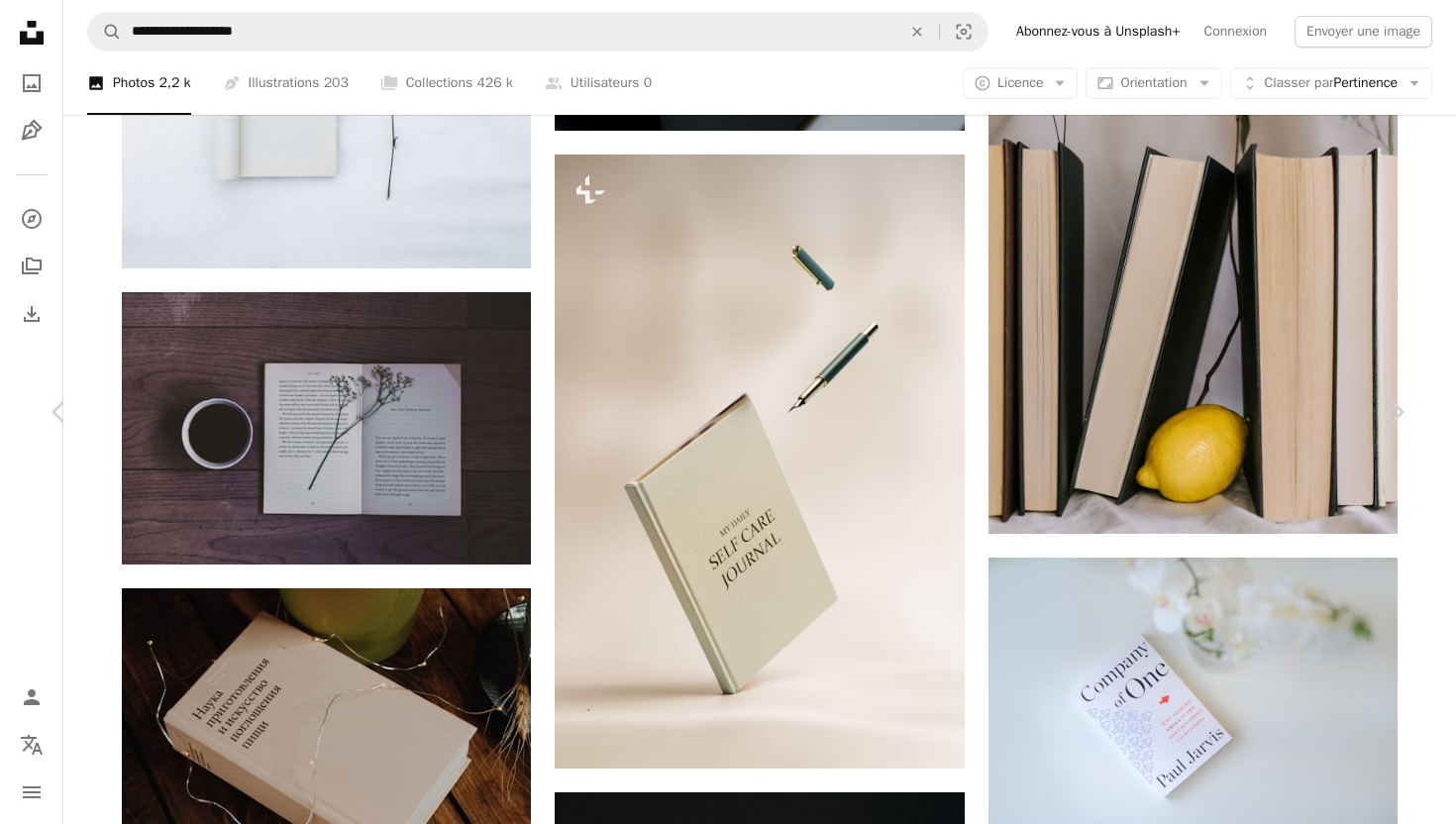 scroll, scrollTop: 824, scrollLeft: 0, axis: vertical 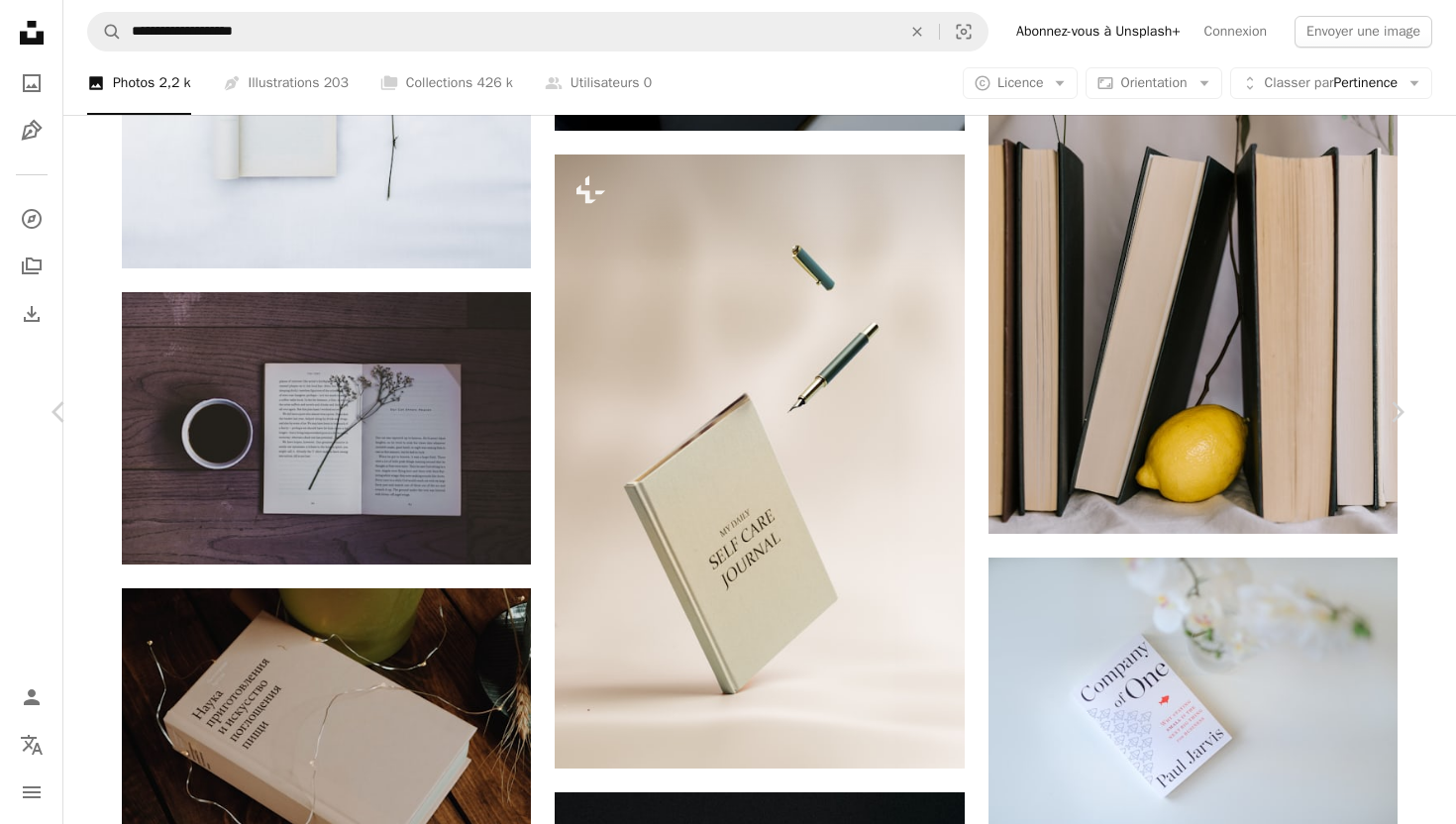 click on "An X shape Chevron left Chevron right Katelyn Perry Pour Unsplash+ A heart A plus sign A lock Télécharger Zoom in Présentée dans Photos , Santé et bien-être A forward-right arrow Partager More Actions Calendar outlined Publiée le 19 novembre 2024 Camera NIKON CORPORATION, NIKON Z 9 Safety Contenu cédé sous Licence Unsplash+ bien-être soins auto-administrés bien-être l'amour de soi conceptuel journalisation Tournage en studio Images gratuites De cette série Chevron right Plus sign for Unsplash+ Plus sign for Unsplash+ Plus sign for Unsplash+ Plus sign for Unsplash+ Plus sign for Unsplash+ Plus sign for Unsplash+ Plus sign for Unsplash+ Plus sign for Unsplash+ Plus sign for Unsplash+ Plus sign for Unsplash+ Images associées Plus sign for Unsplash+ A heart A plus sign Toa Heftiba Pour Unsplash+ A lock Télécharger Plus sign for Unsplash+ A heart A plus sign Kateryna Hliznitsova Pour Unsplash+ A lock Télécharger Plus sign for Unsplash+ A heart A plus sign Meg Aghamyan Pour Unsplash+" at bounding box center [728, 5686] 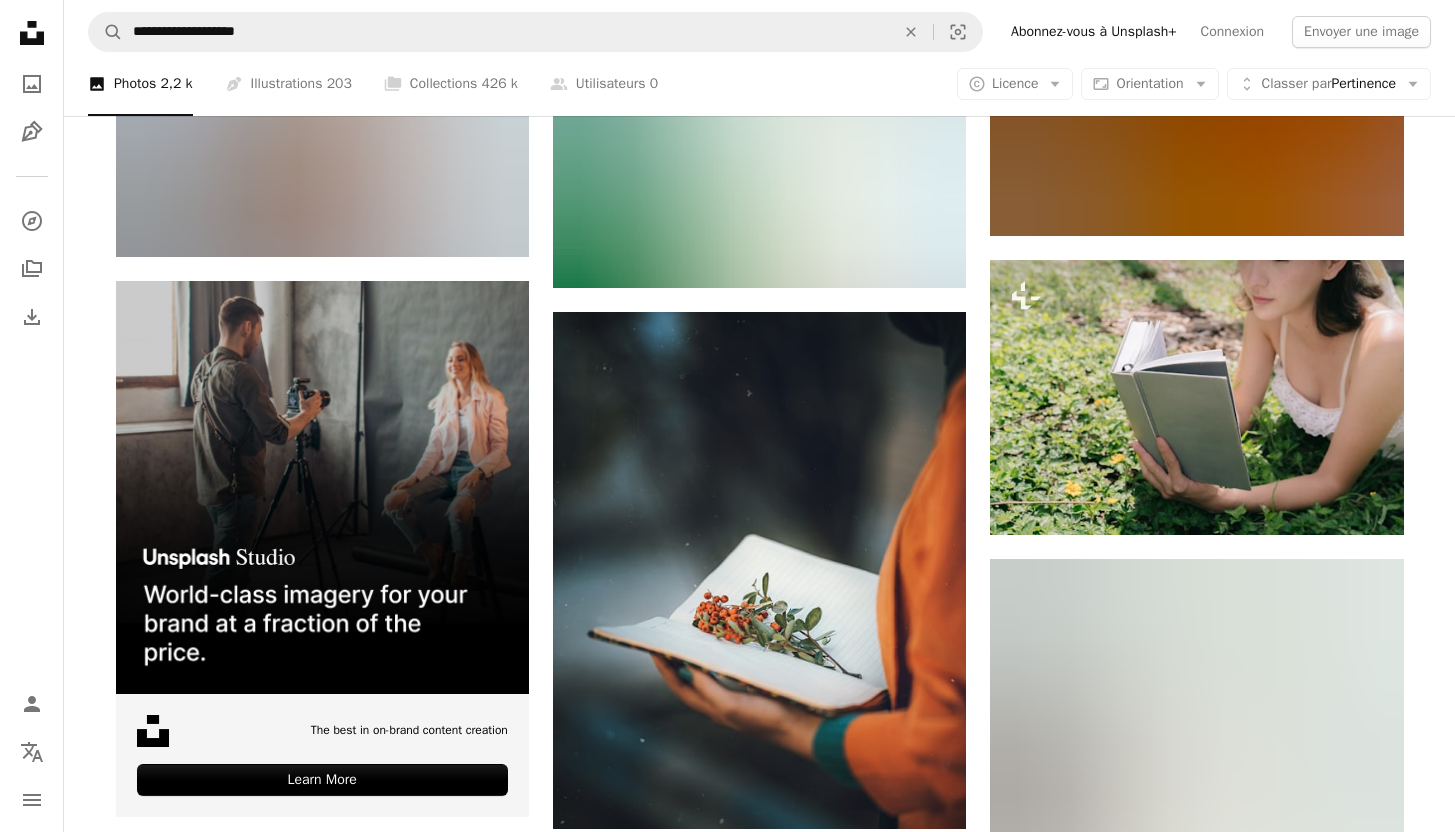 scroll, scrollTop: 5205, scrollLeft: 0, axis: vertical 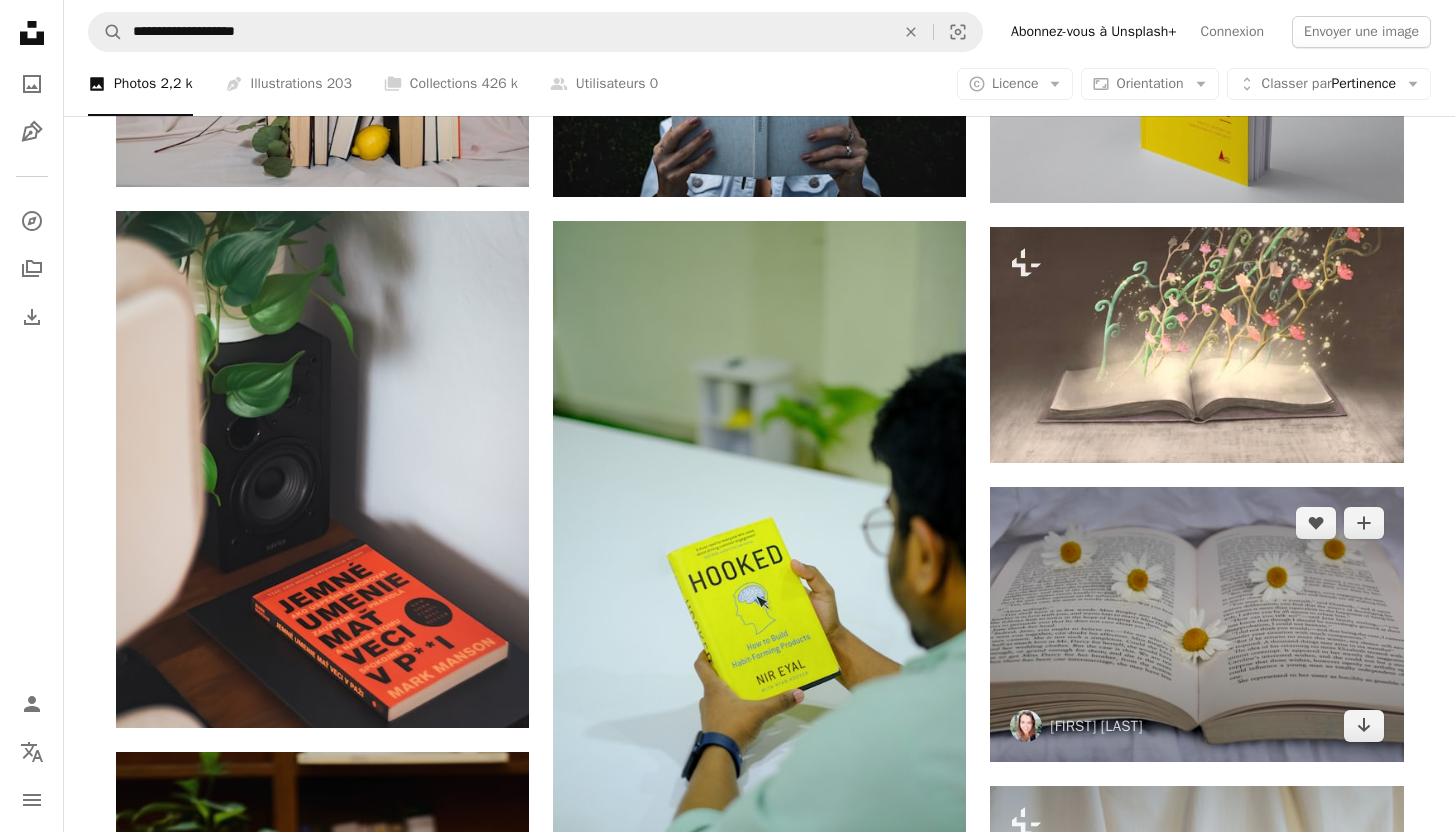 click at bounding box center (1196, 624) 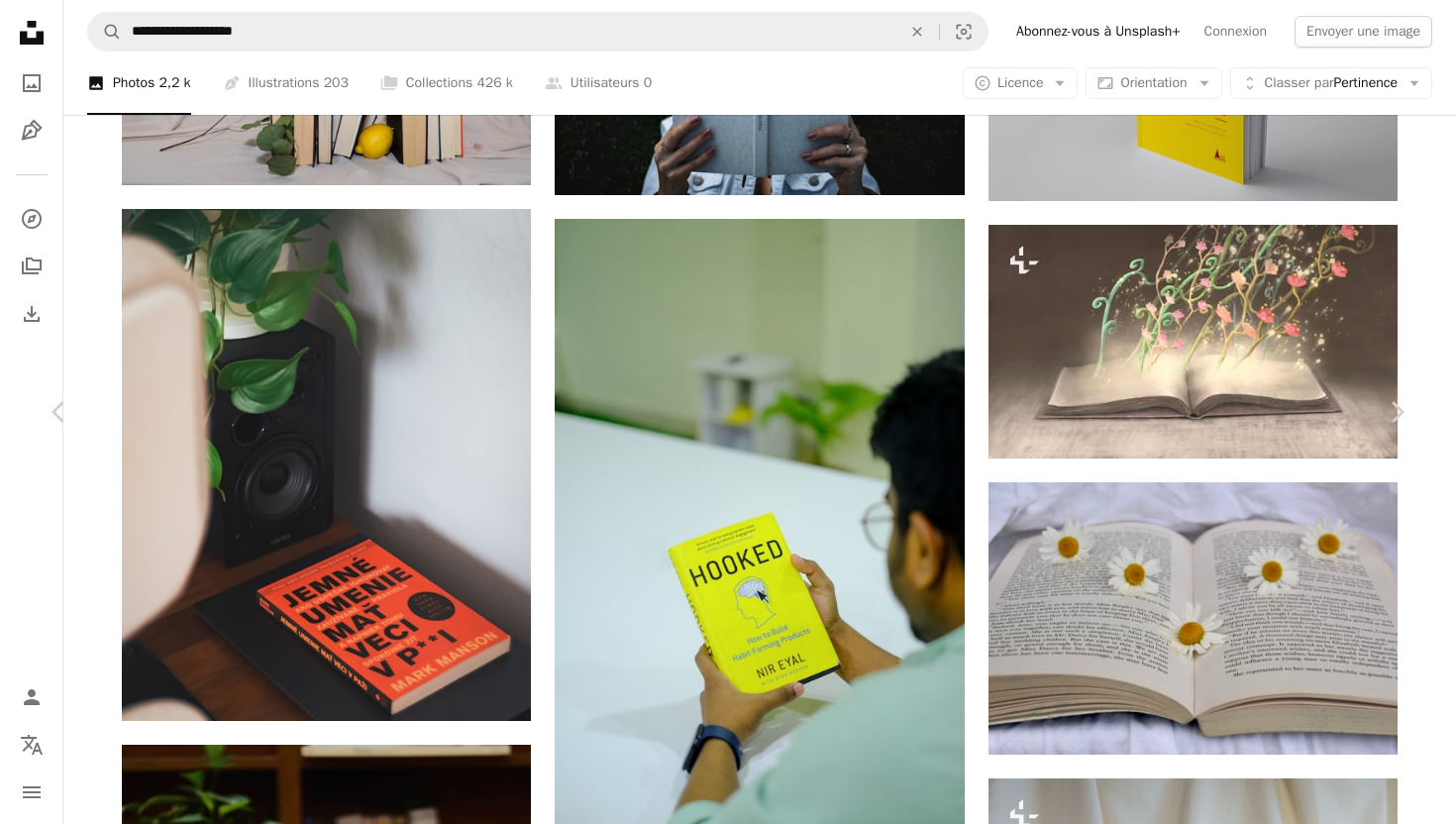 click on "An X shape Chevron left Chevron right Inga Shcheglova inga_shcheglova A heart A plus sign Télécharger gratuitement Chevron down Zoom in Vues 296 602 Téléchargements 1 265 A forward-right arrow Partager Info icon Infos More Actions A map marker [COUNTRY] Calendar outlined Publiée le 8 juillet 2020 Camera Canon, EOS 700D Safety Utilisation gratuite sous la Licence Unsplash arrière-plan fleur planter livre blanc durabilité SMS pâquerette image page Détails Camomille gris [COUNTRY] fleurir poterie herbe vase plante en pot jarre Photos banque d’images gratuites Parcourez des images premium sur iStock | - 20 % avec le code UNSPLASH20 Rendez-vous sur iStock ↗ Images associées A heart A plus sign Inga Shcheglova Arrow pointing down Plus sign for Unsplash+ A heart A plus sign Aaron Burden Pour Unsplash+ A lock Télécharger A heart A plus sign Ellen Tanner Arrow pointing down A heart A plus sign Jacinta Christos Disponible à l’embauche A checkmark inside of a circle Arrow pointing down" at bounding box center [728, 6648] 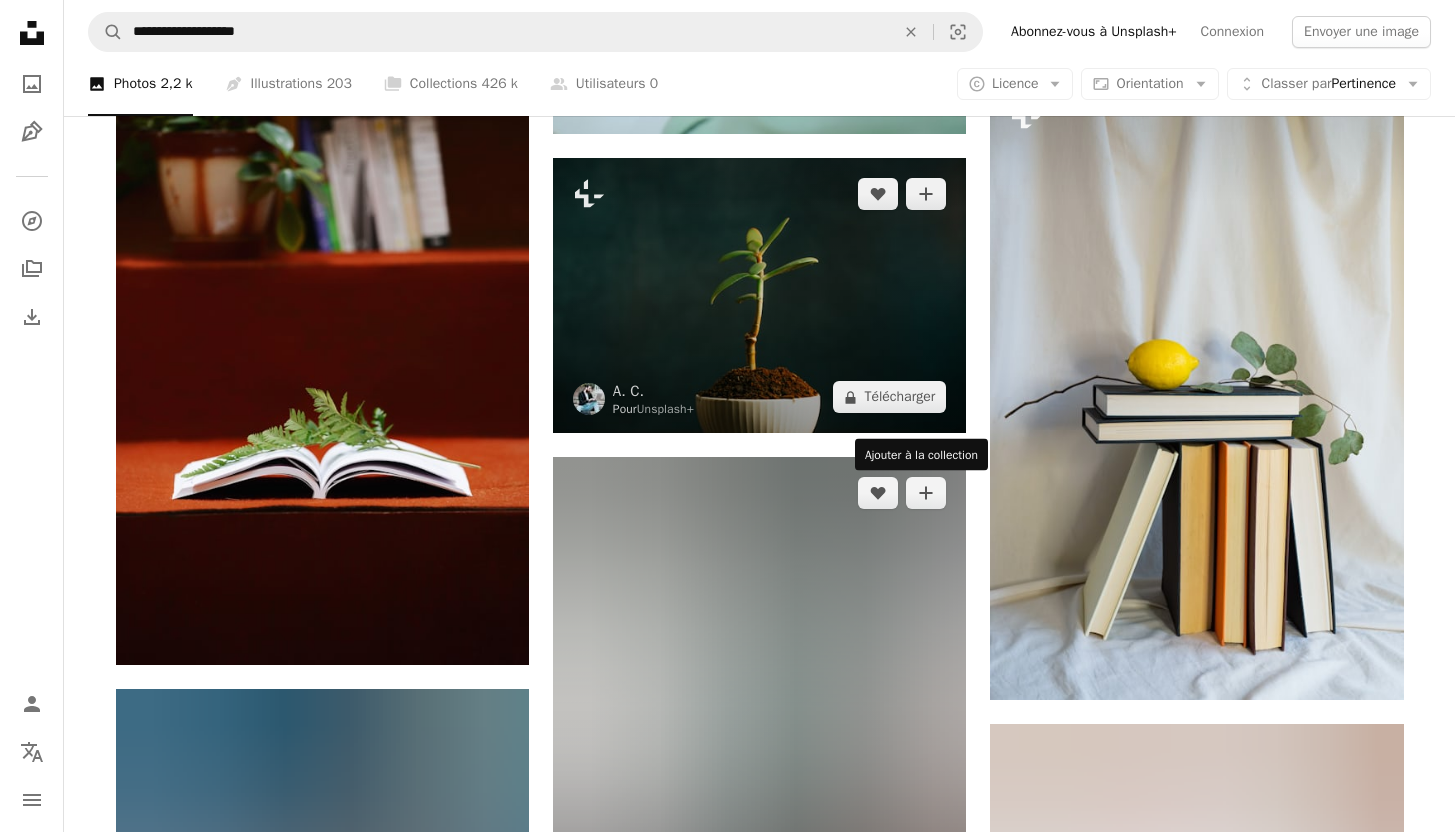 scroll, scrollTop: 5866, scrollLeft: 0, axis: vertical 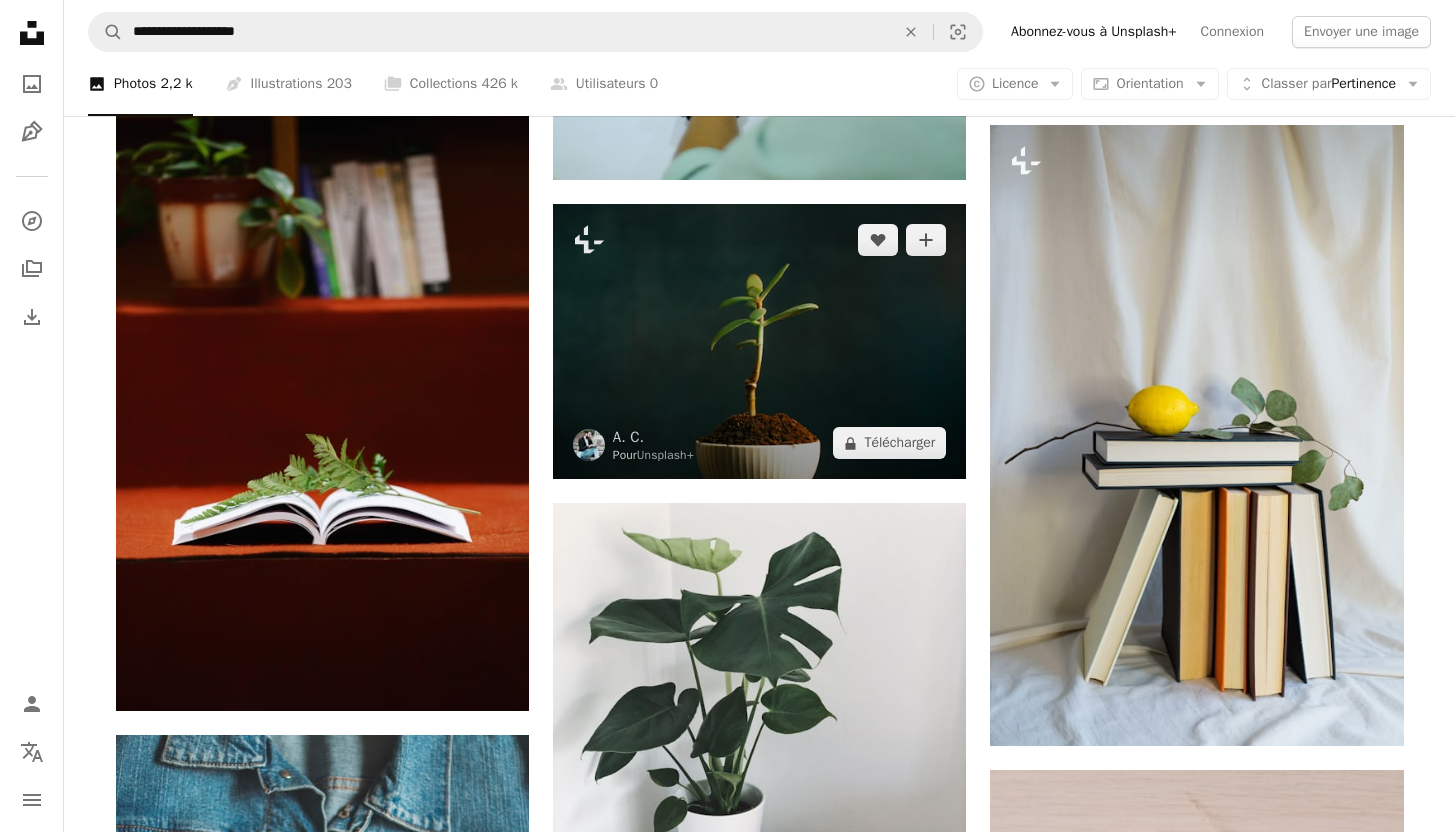 click at bounding box center [759, 341] 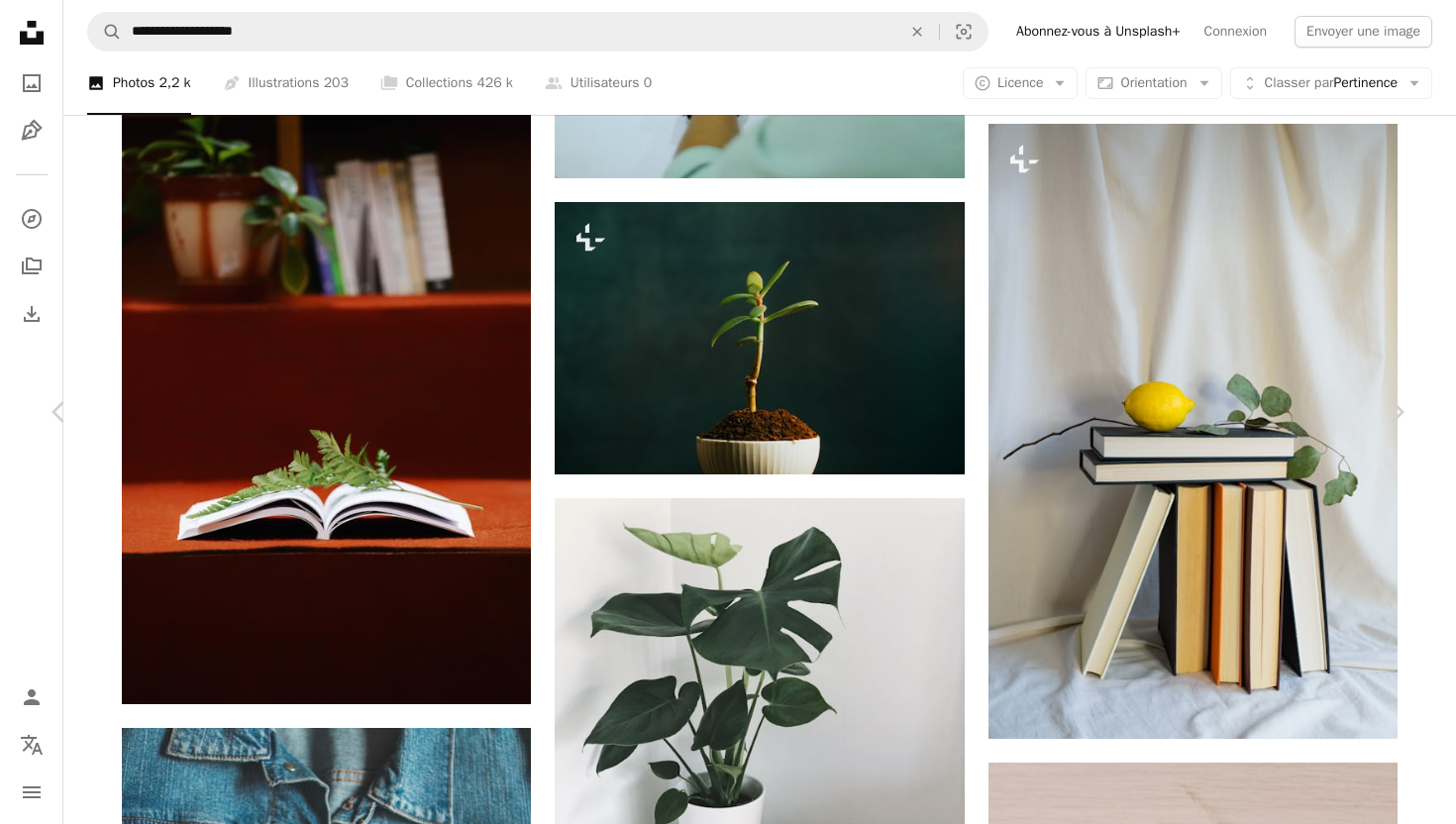 click on "An X shape Chevron left Chevron right A. C. Pour Unsplash+ A heart A plus sign A lock Télécharger Zoom in A forward-right arrow Partager More Actions Calendar outlined Publiée le 6 octobre 2022 Safety Contenu cédé sous Licence Unsplash+ planter croissance jardinage grandir plante d’intérieur Plante d’intérieur petite usine Soins des plantes germination rempotage jeunes arbres Arrière-plans De cette série Chevron right Plus sign for Unsplash+ Plus sign for Unsplash+ Plus sign for Unsplash+ Plus sign for Unsplash+ Plus sign for Unsplash+ Plus sign for Unsplash+ Plus sign for Unsplash+ Plus sign for Unsplash+ Plus sign for Unsplash+ Plus sign for Unsplash+ Images associées Plus sign for Unsplash+ A heart A plus sign A. C. Pour Unsplash+ A lock Télécharger Plus sign for Unsplash+ A heart A plus sign Getty Images Pour Unsplash+ A lock Télécharger Plus sign for Unsplash+ A heart A plus sign Getty Images Pour Unsplash+ A lock Télécharger Plus sign for Unsplash+ A heart A plus sign Pour" at bounding box center (728, 5994) 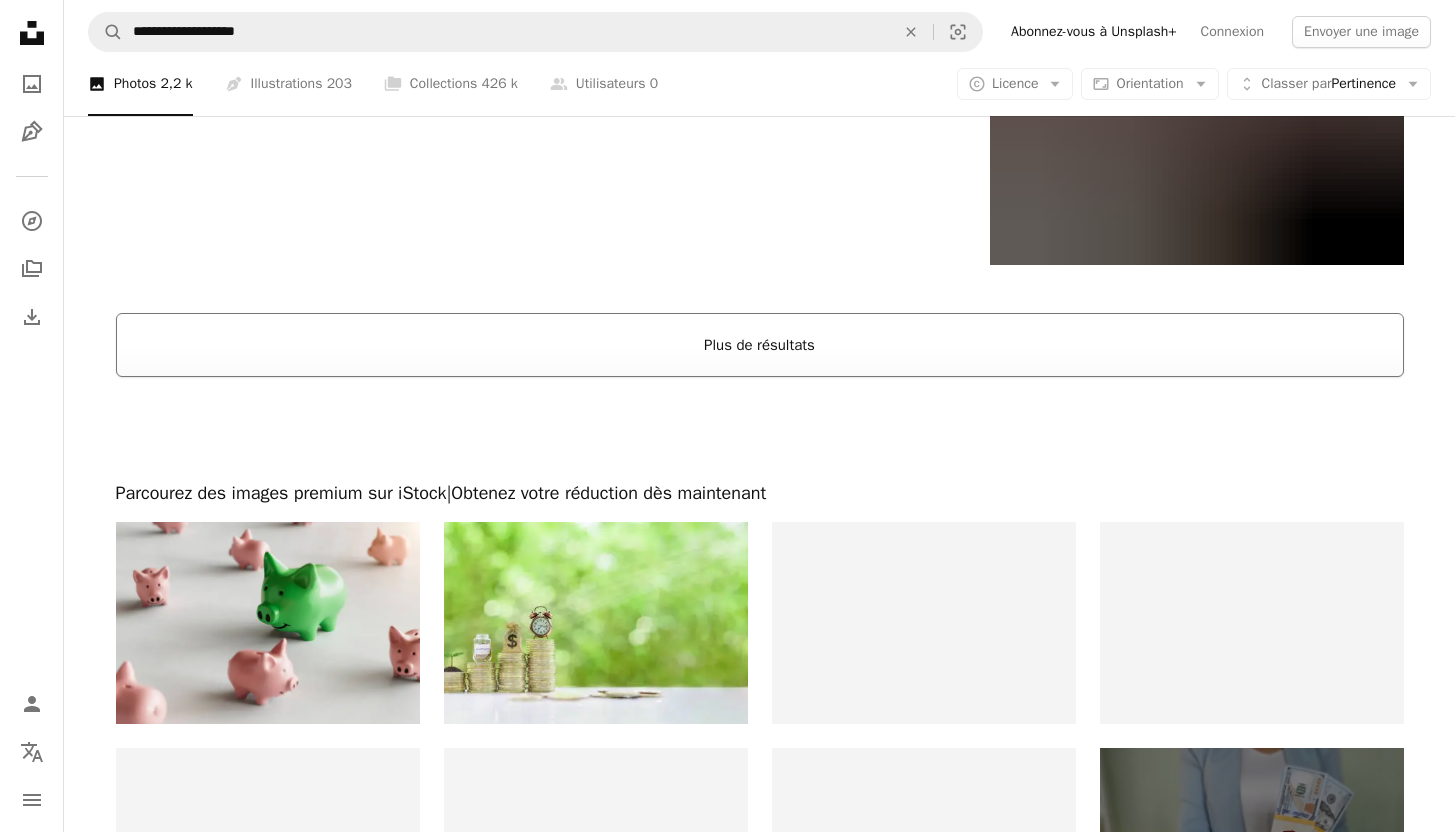 scroll, scrollTop: 10321, scrollLeft: 0, axis: vertical 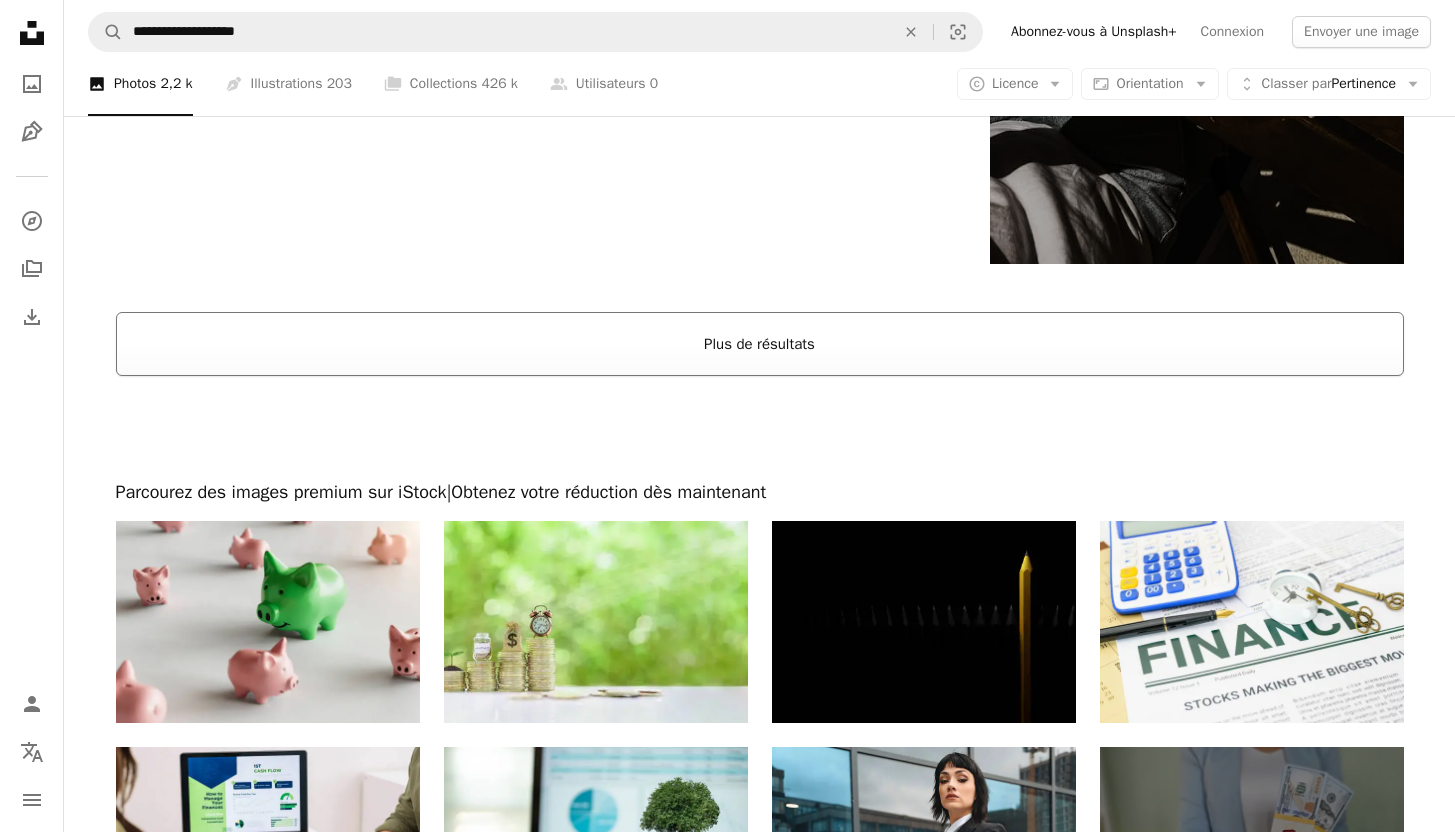click on "Plus de résultats" at bounding box center [760, 344] 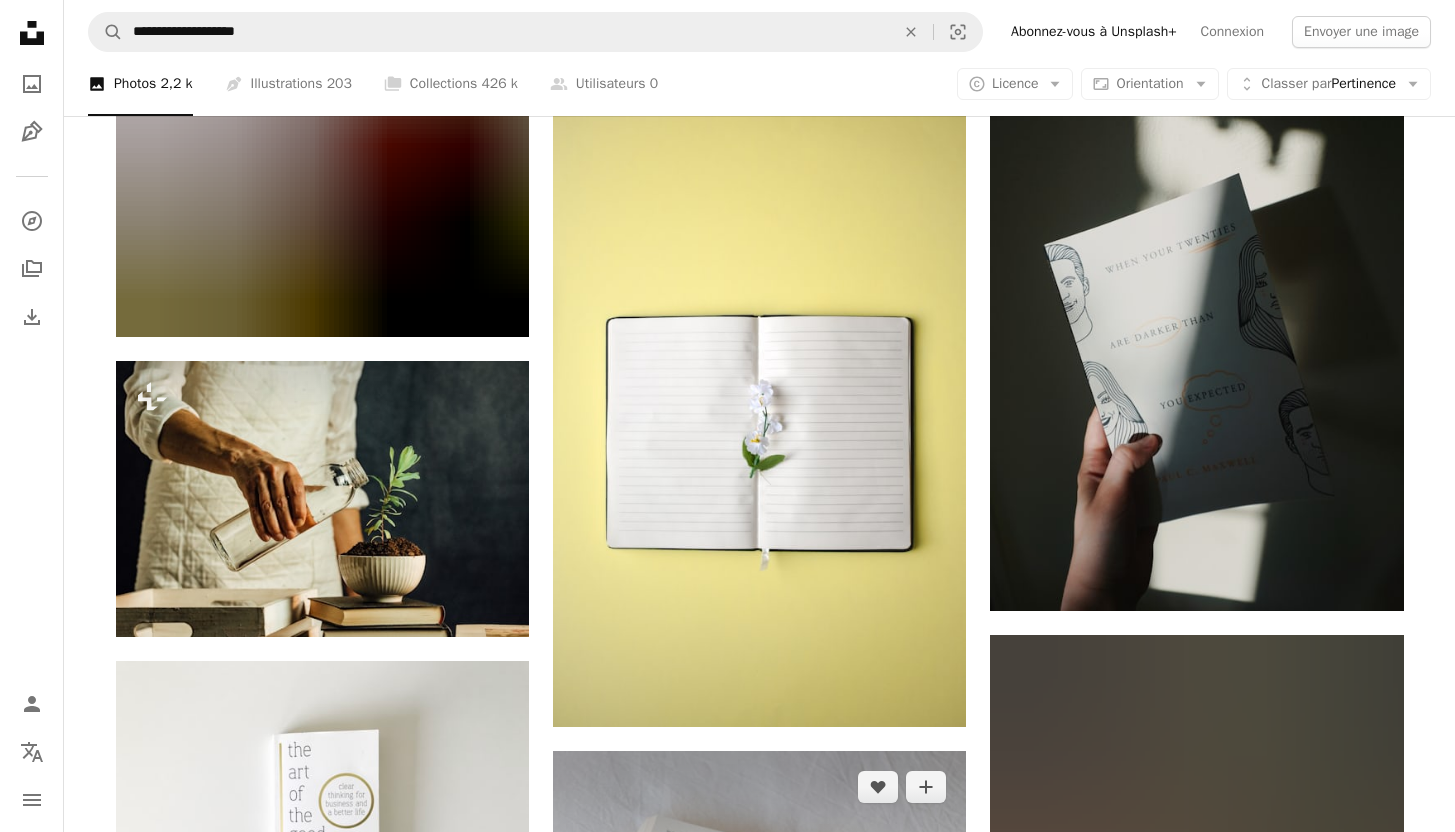 scroll, scrollTop: 12629, scrollLeft: 0, axis: vertical 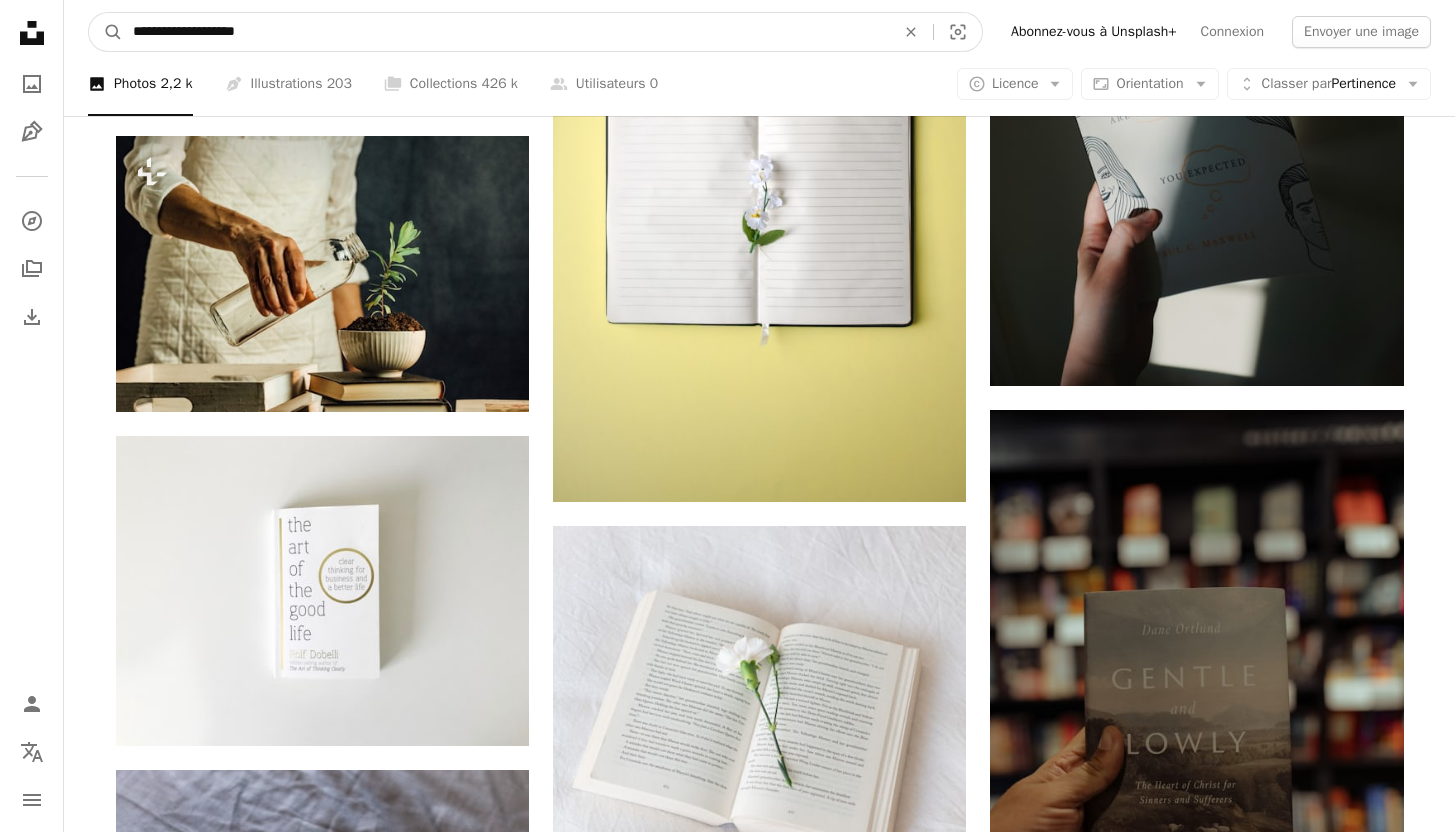 click on "**********" at bounding box center (506, 32) 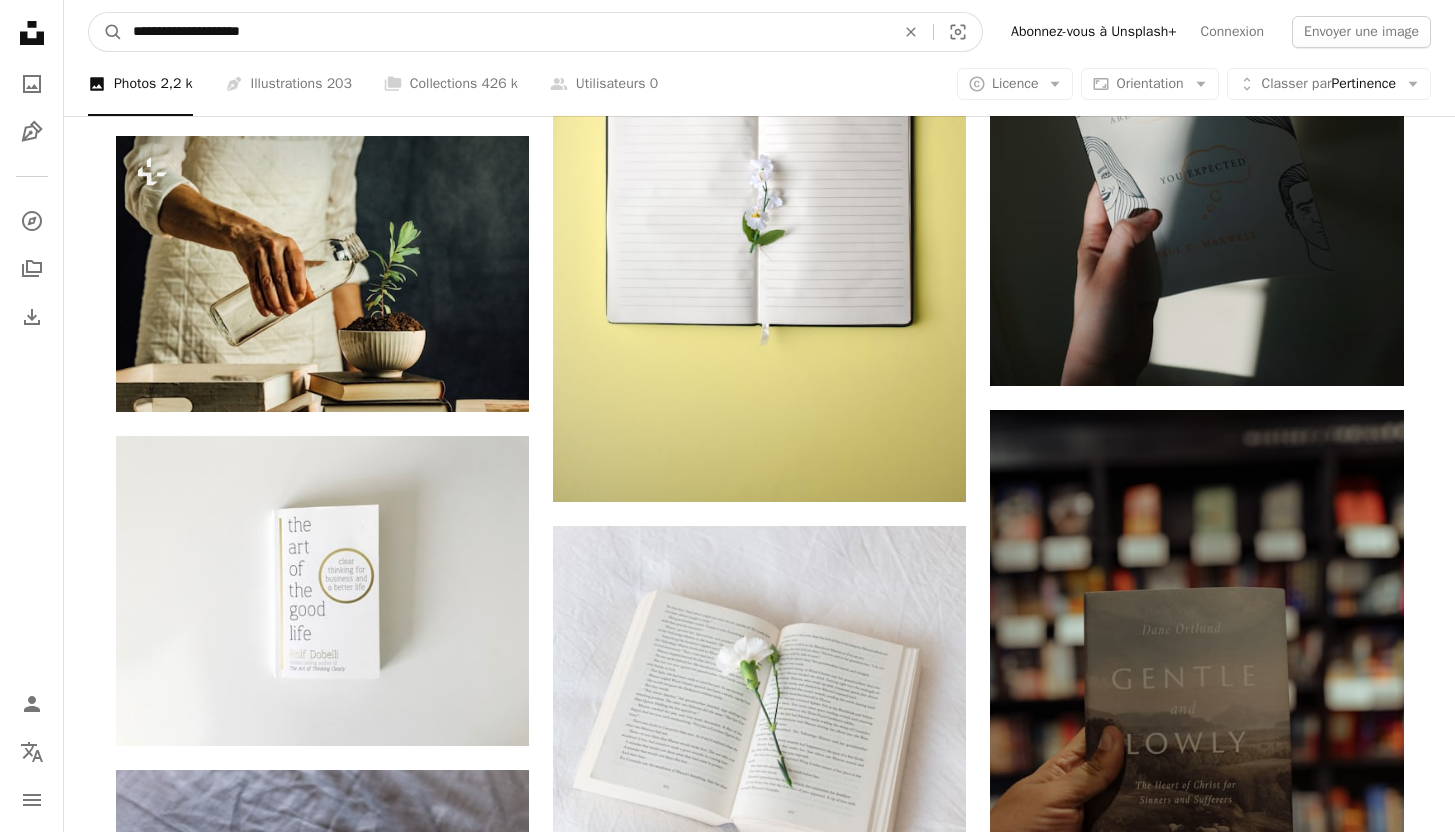 type on "**********" 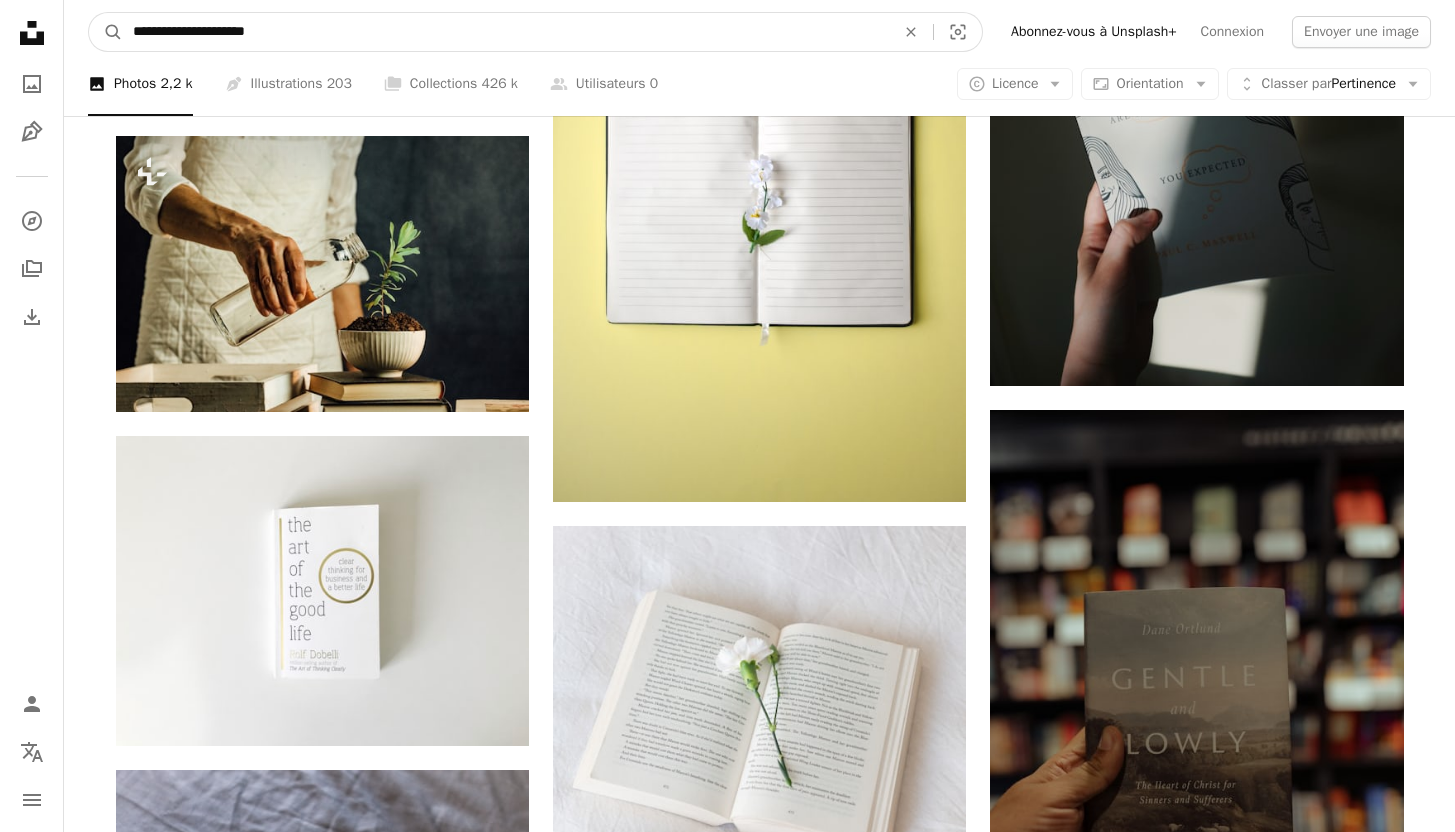 click on "A magnifying glass" at bounding box center [106, 32] 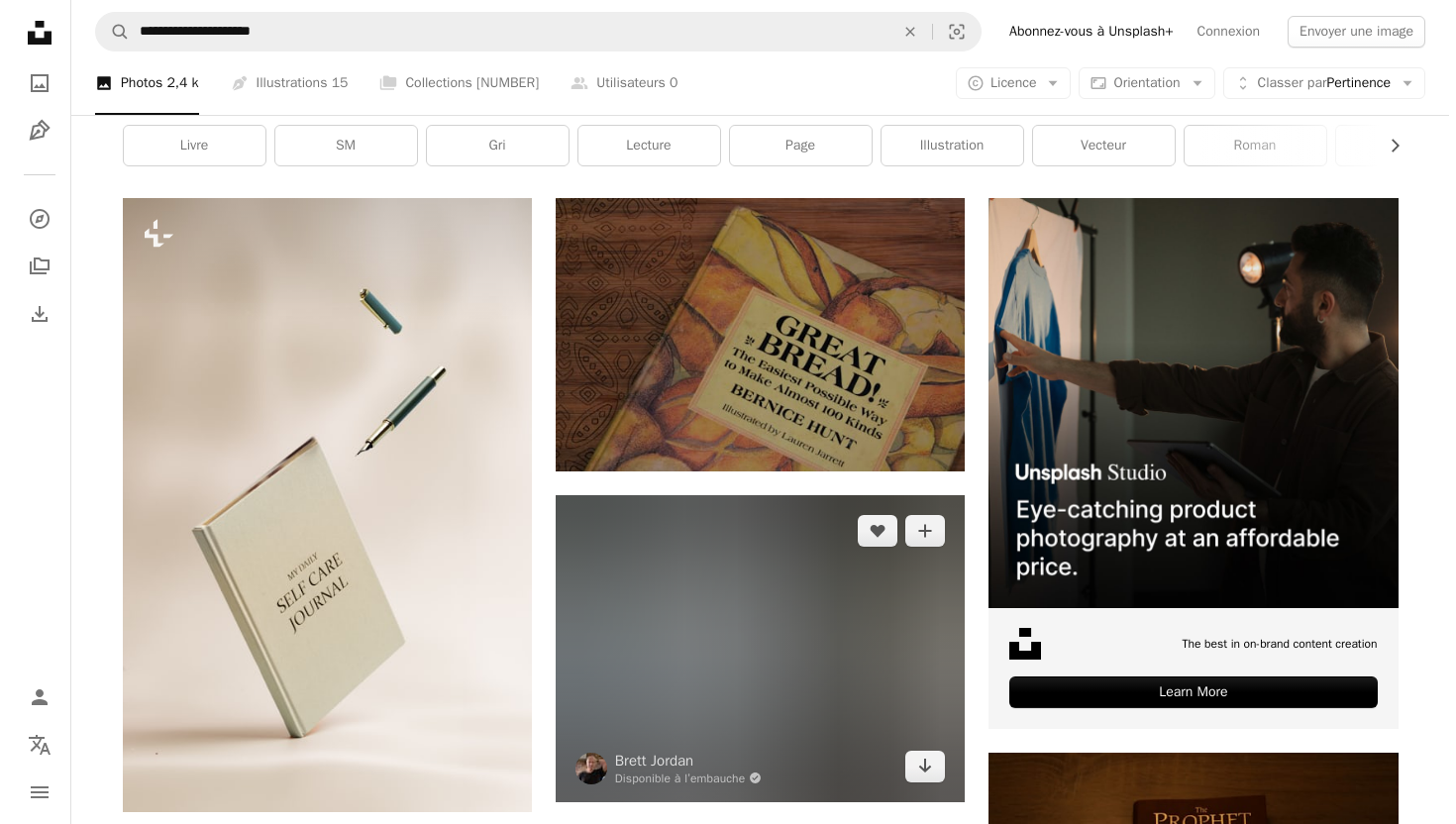 scroll, scrollTop: 391, scrollLeft: 0, axis: vertical 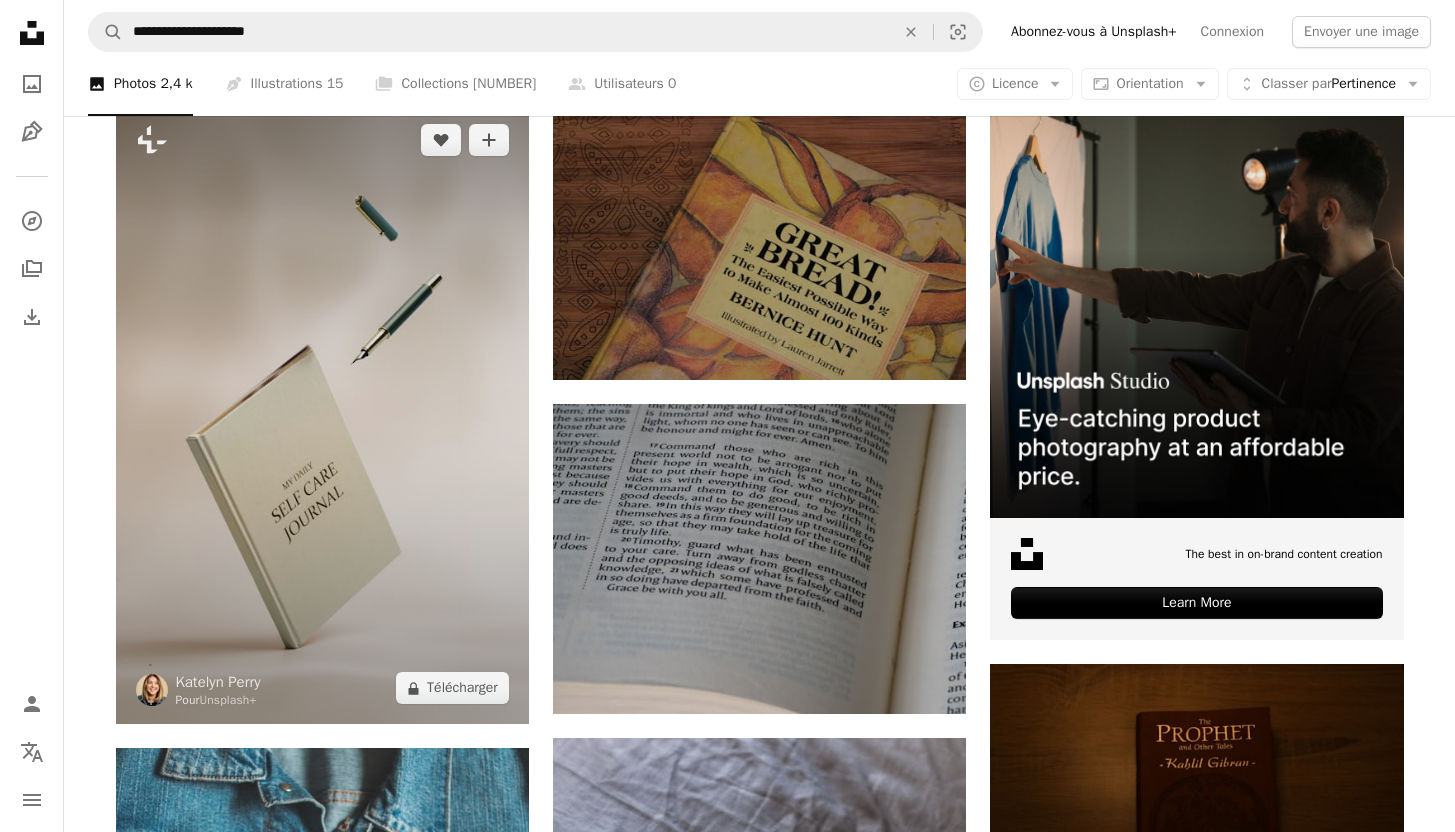 click at bounding box center (322, 414) 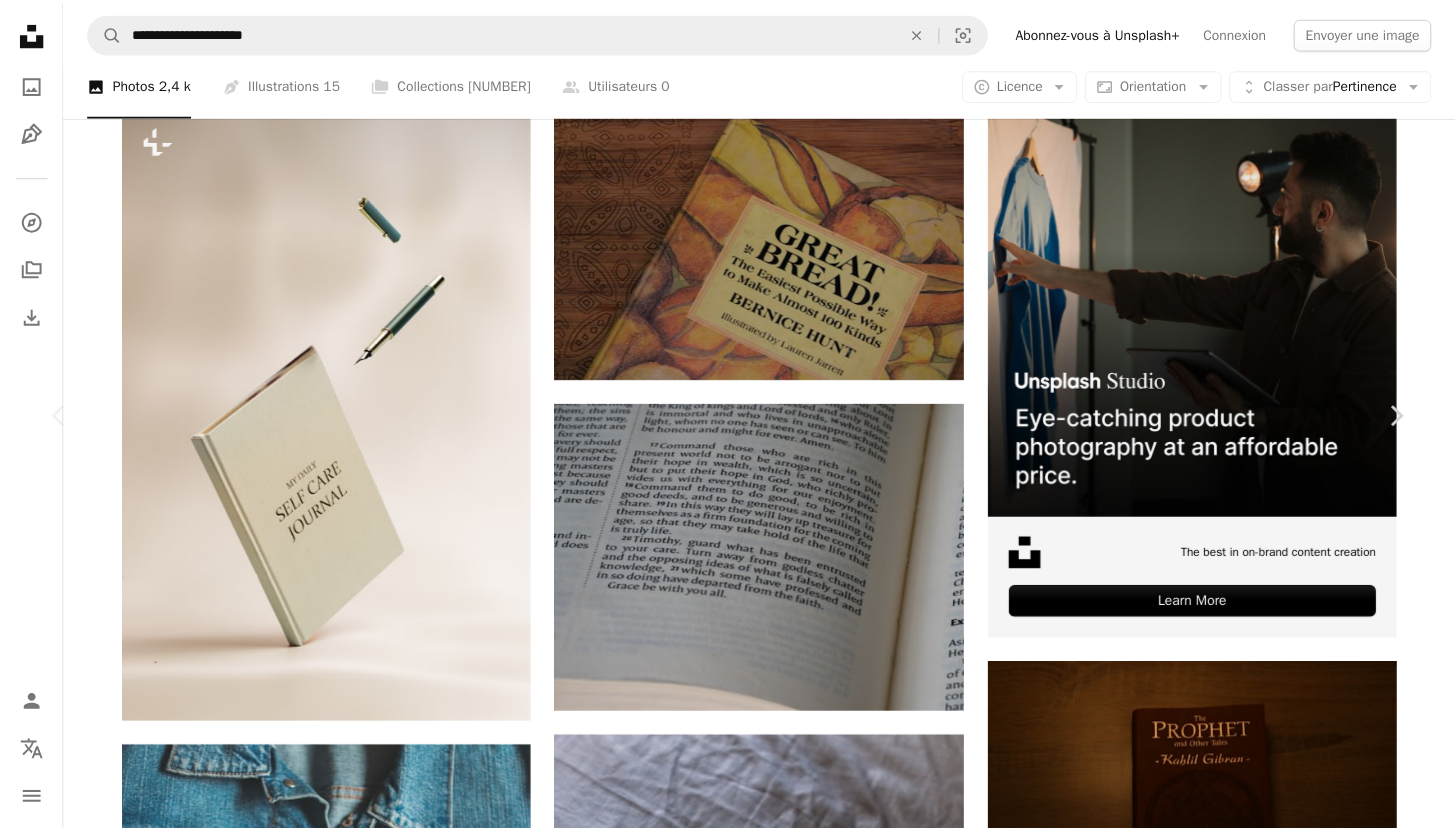 scroll, scrollTop: 3111, scrollLeft: 0, axis: vertical 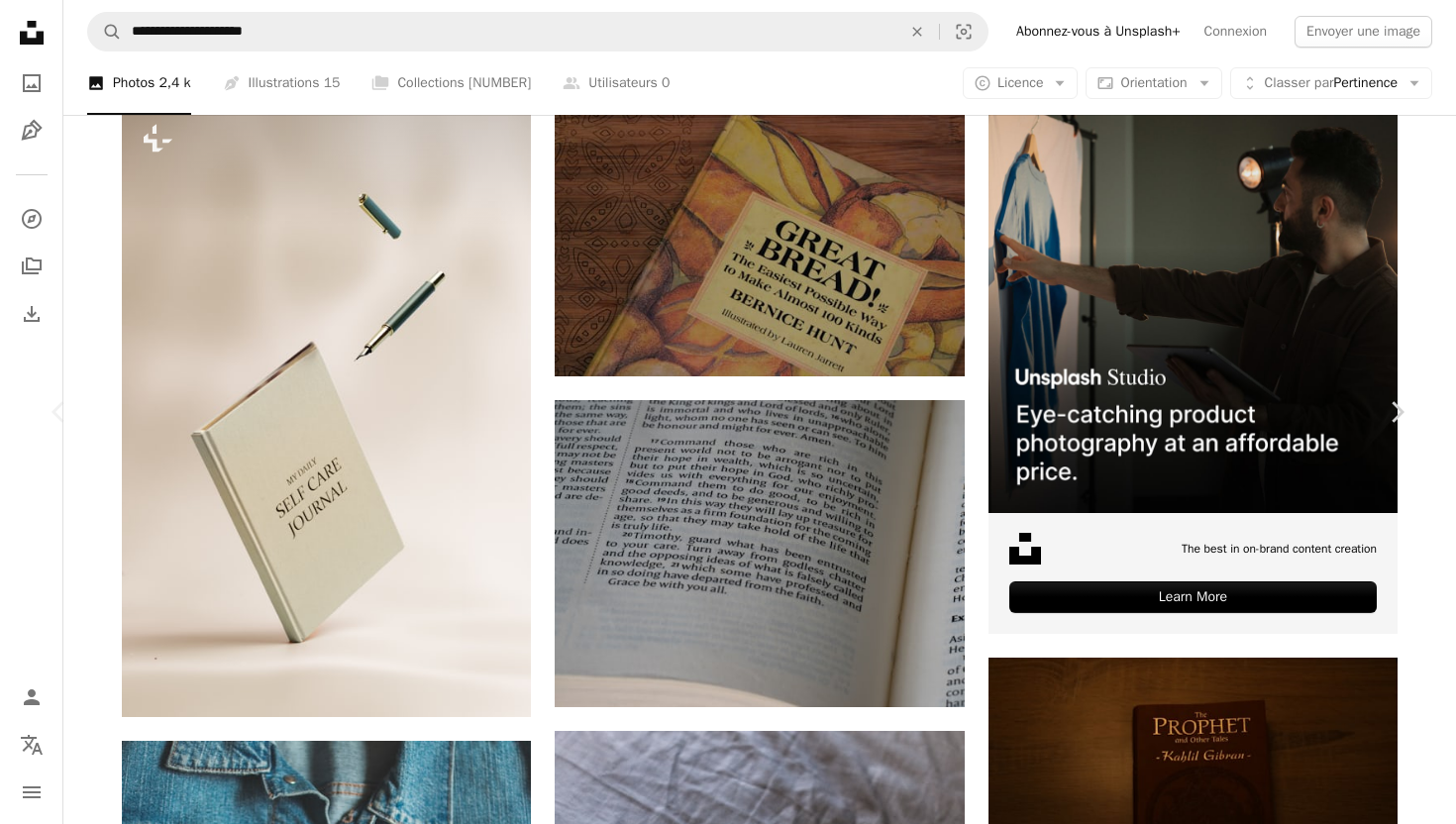click on "An X shape Chevron left Chevron right Katelyn Perry Pour Unsplash+ A heart A plus sign A lock Télécharger Zoom in Présentée dans Photos , Santé et bien-être A forward-right arrow Partager More Actions Calendar outlined Publiée le 19 novembre 2024 Camera NIKON CORPORATION, NIKON Z 9 Safety Contenu cédé sous Licence Unsplash+ bien-être soins auto-administrés bien-être l'amour de soi conceptuel journalisation Tournage en studio Images gratuites De cette série Chevron right Plus sign for Unsplash+ Plus sign for Unsplash+ Plus sign for Unsplash+ Plus sign for Unsplash+ Plus sign for Unsplash+ Plus sign for Unsplash+ Plus sign for Unsplash+ Plus sign for Unsplash+ Plus sign for Unsplash+ Plus sign for Unsplash+ Images associées Plus sign for Unsplash+ A heart A plus sign Toa Heftiba Pour Unsplash+ A lock Télécharger Plus sign for Unsplash+ A heart A plus sign Kateryna Hliznitsova Pour Unsplash+ A lock Télécharger Plus sign for Unsplash+ A heart A plus sign Meg Aghamyan Pour Unsplash+" at bounding box center [728, 4713] 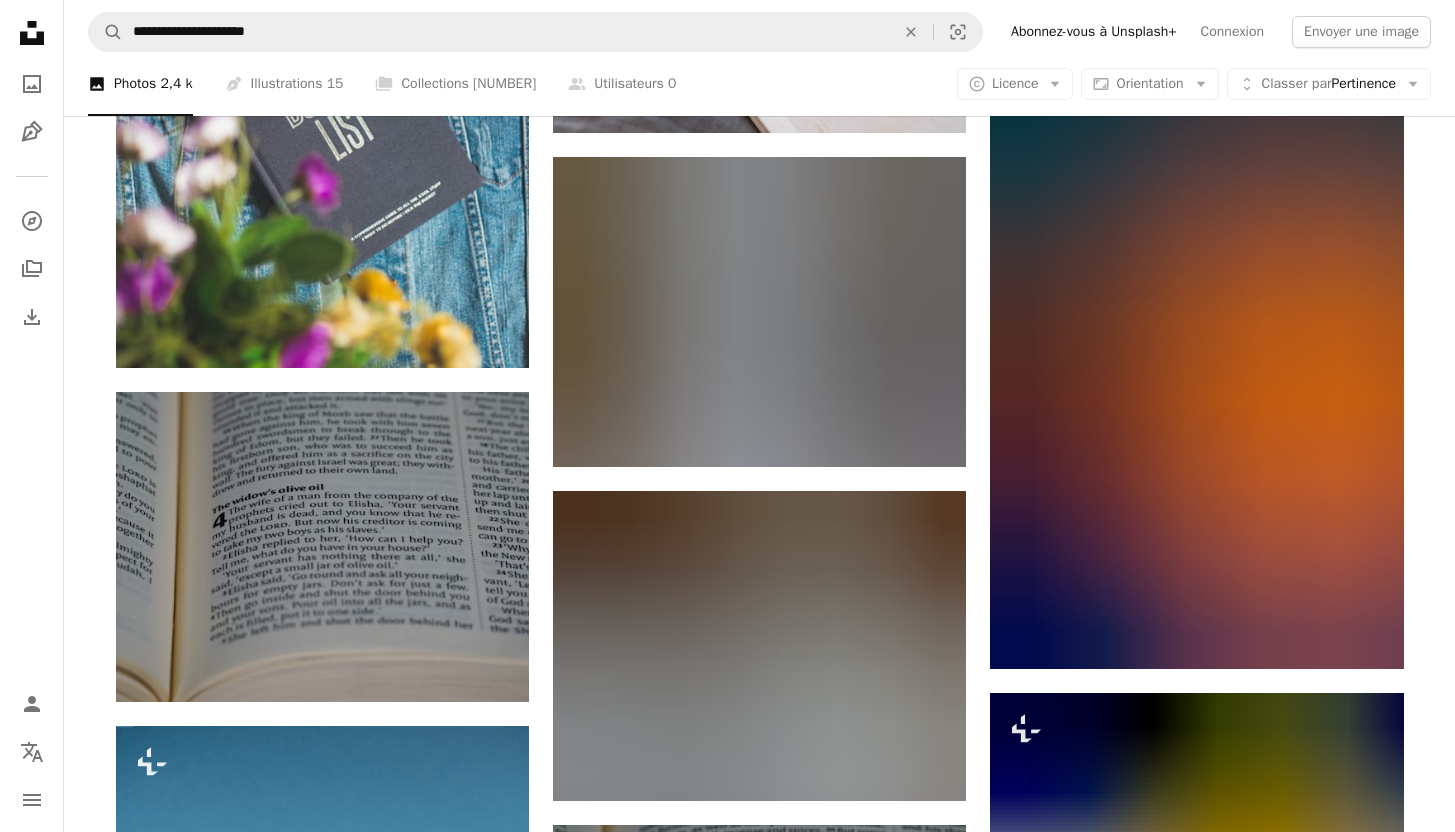 scroll, scrollTop: 1419, scrollLeft: 0, axis: vertical 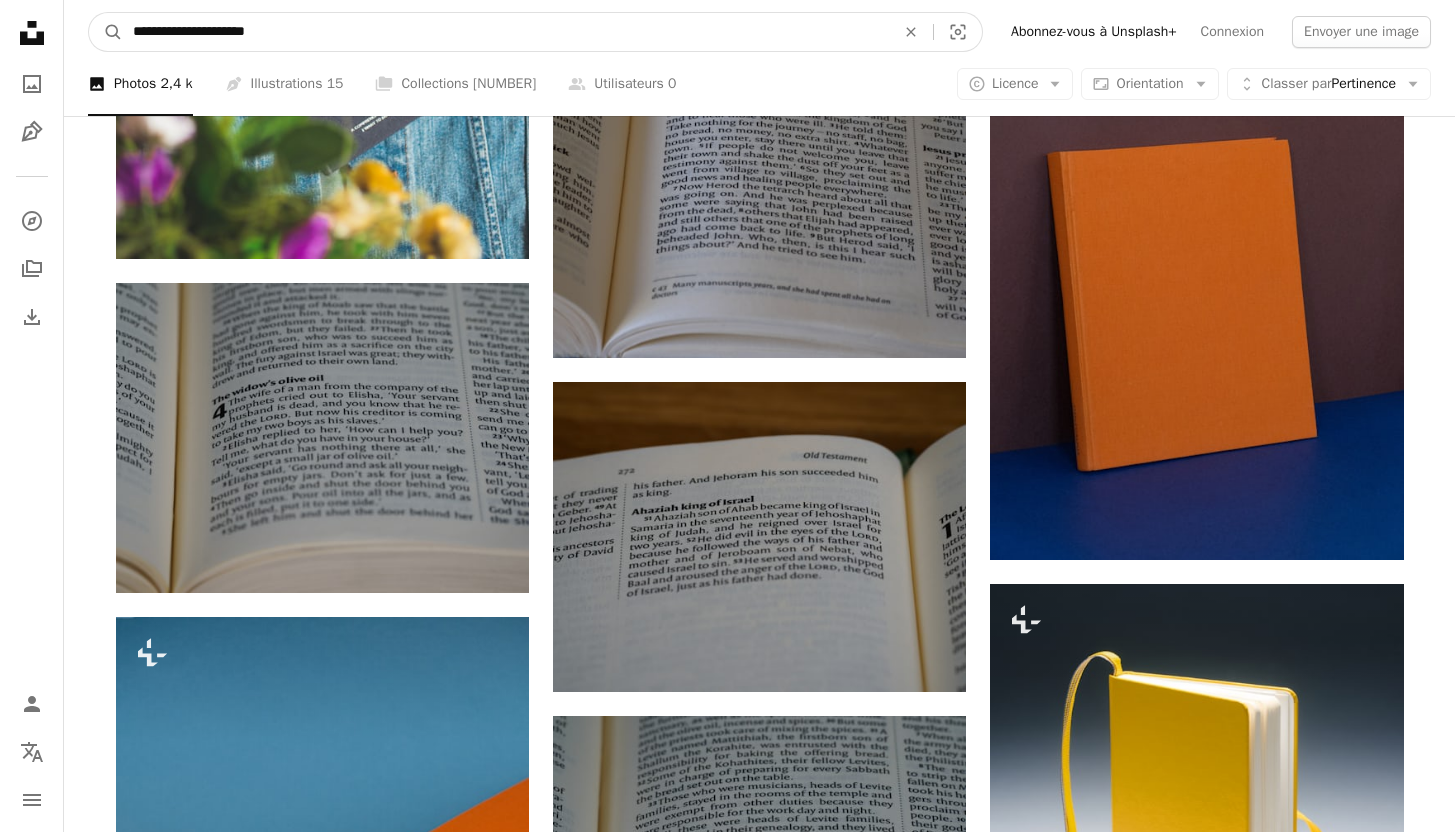 drag, startPoint x: 296, startPoint y: 30, endPoint x: 260, endPoint y: 32, distance: 36.05551 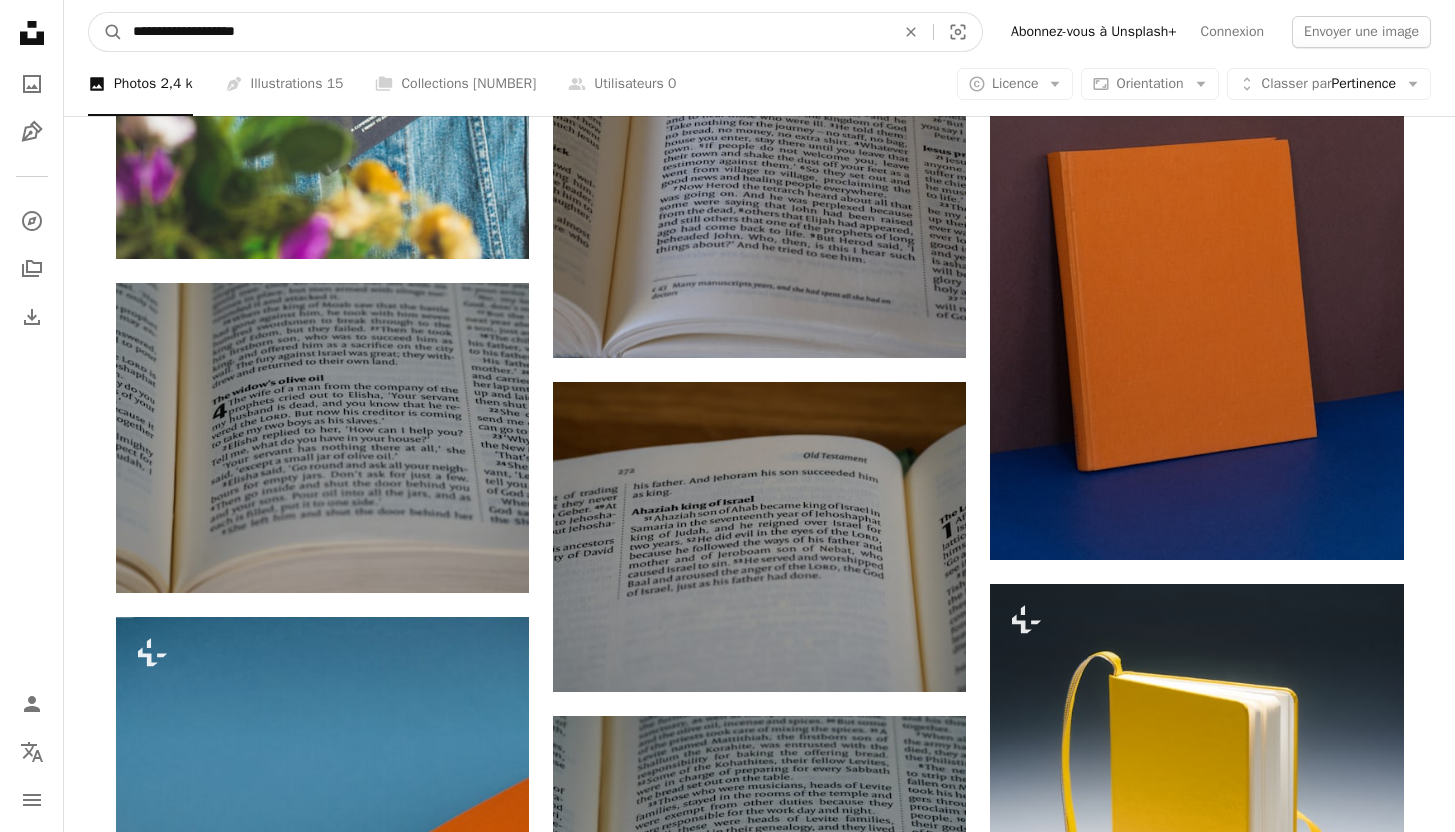 type on "**********" 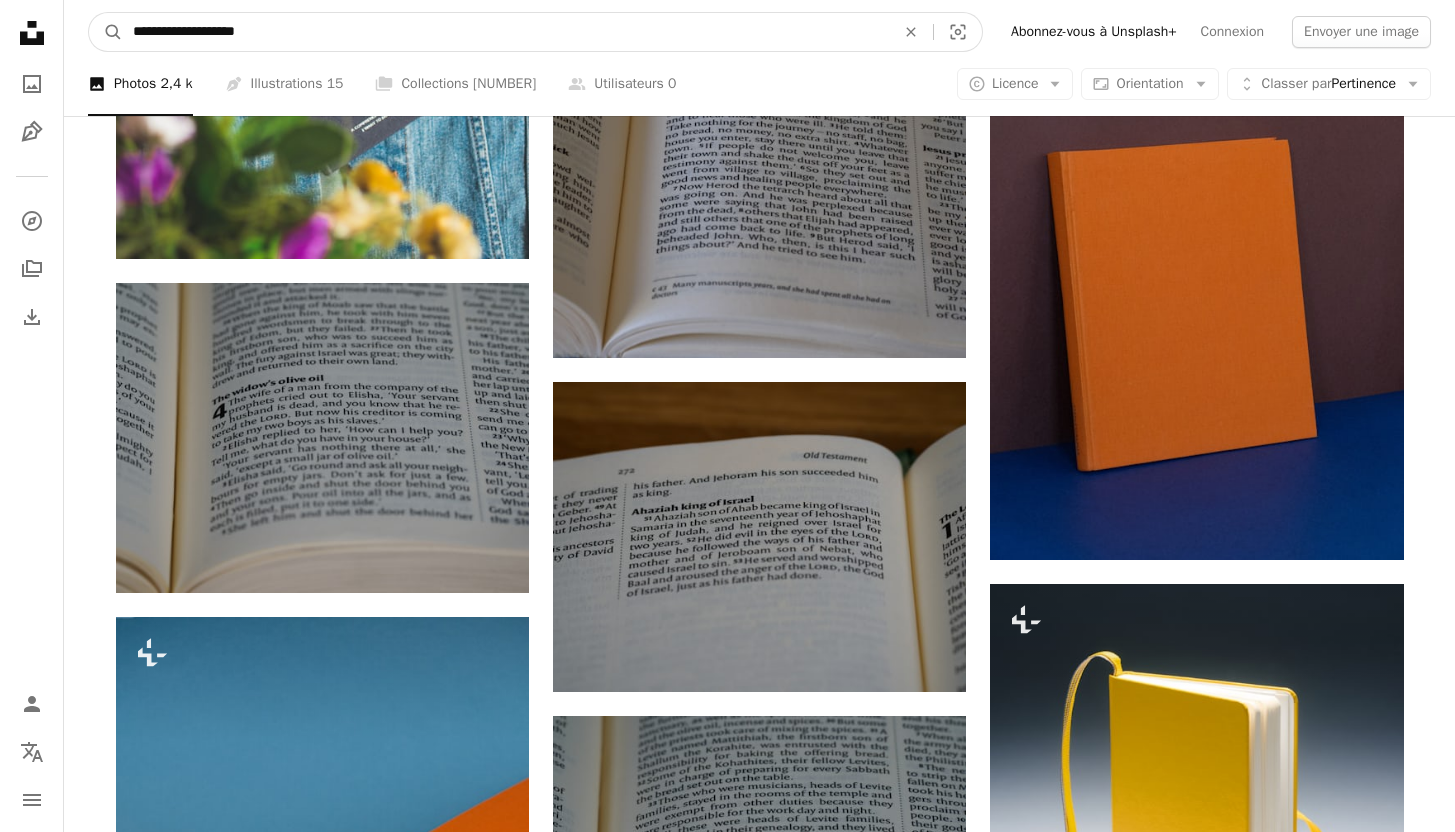 click on "A magnifying glass" at bounding box center [106, 32] 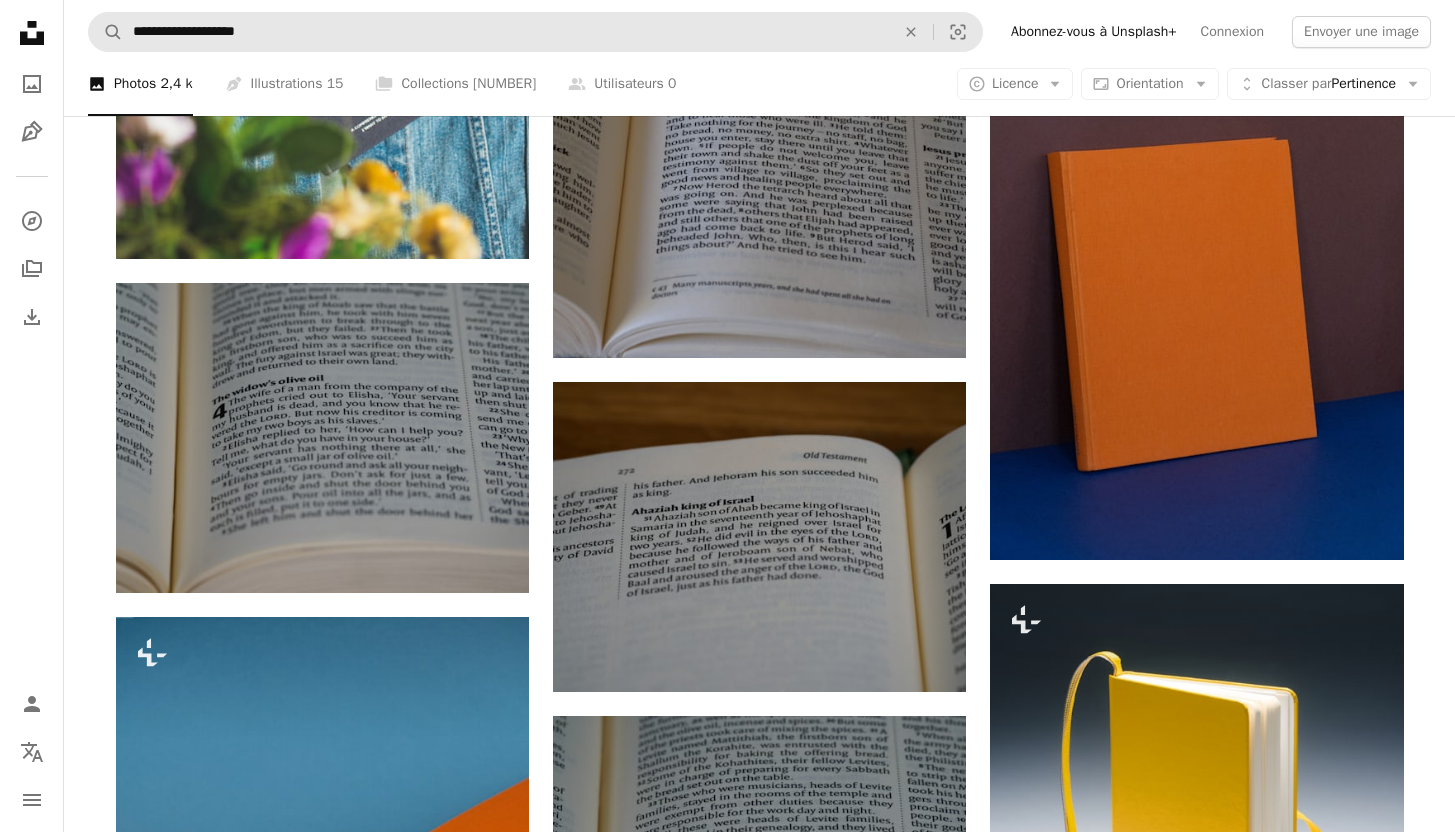 scroll, scrollTop: 0, scrollLeft: 0, axis: both 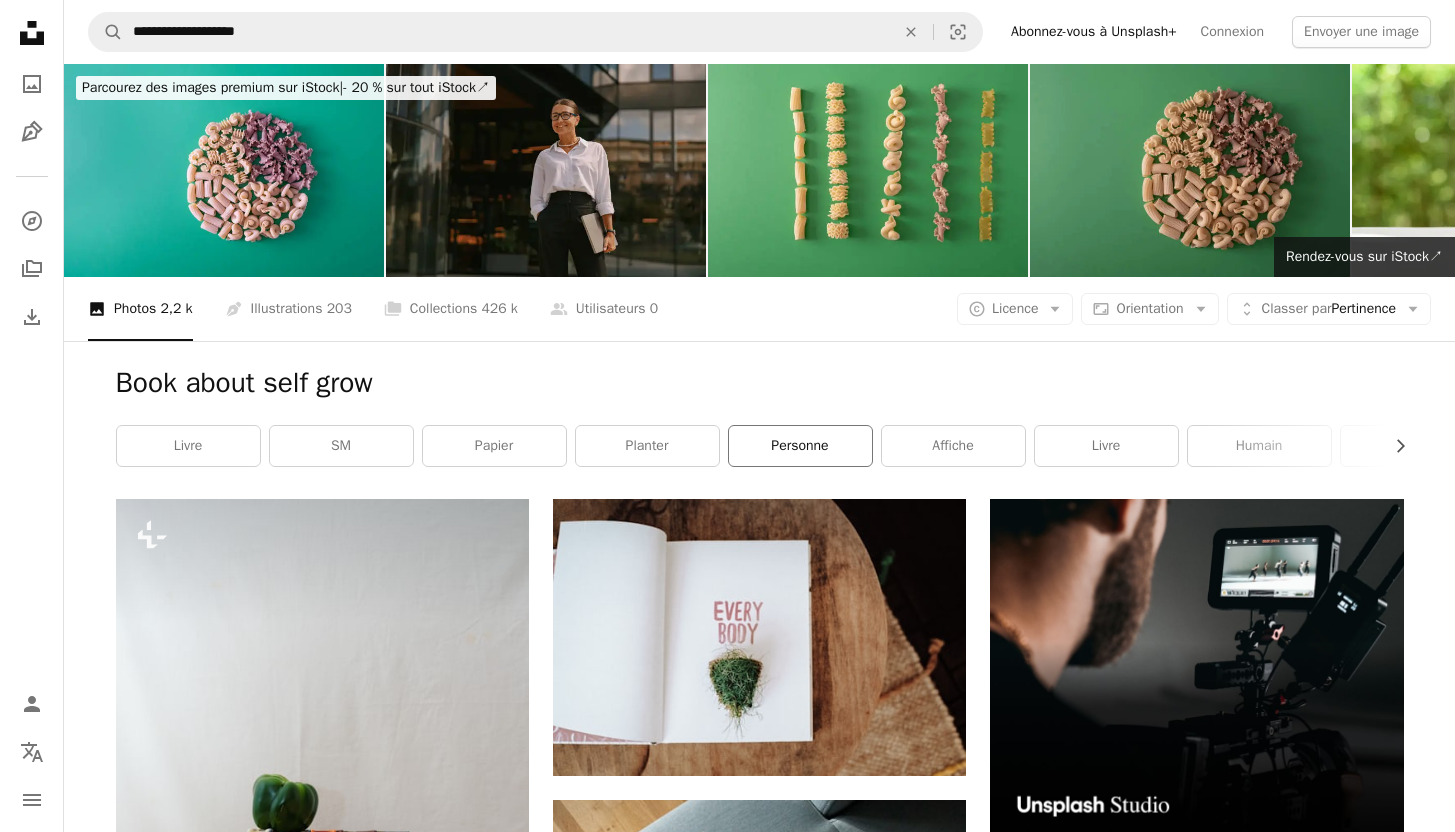 click on "personne" at bounding box center (800, 446) 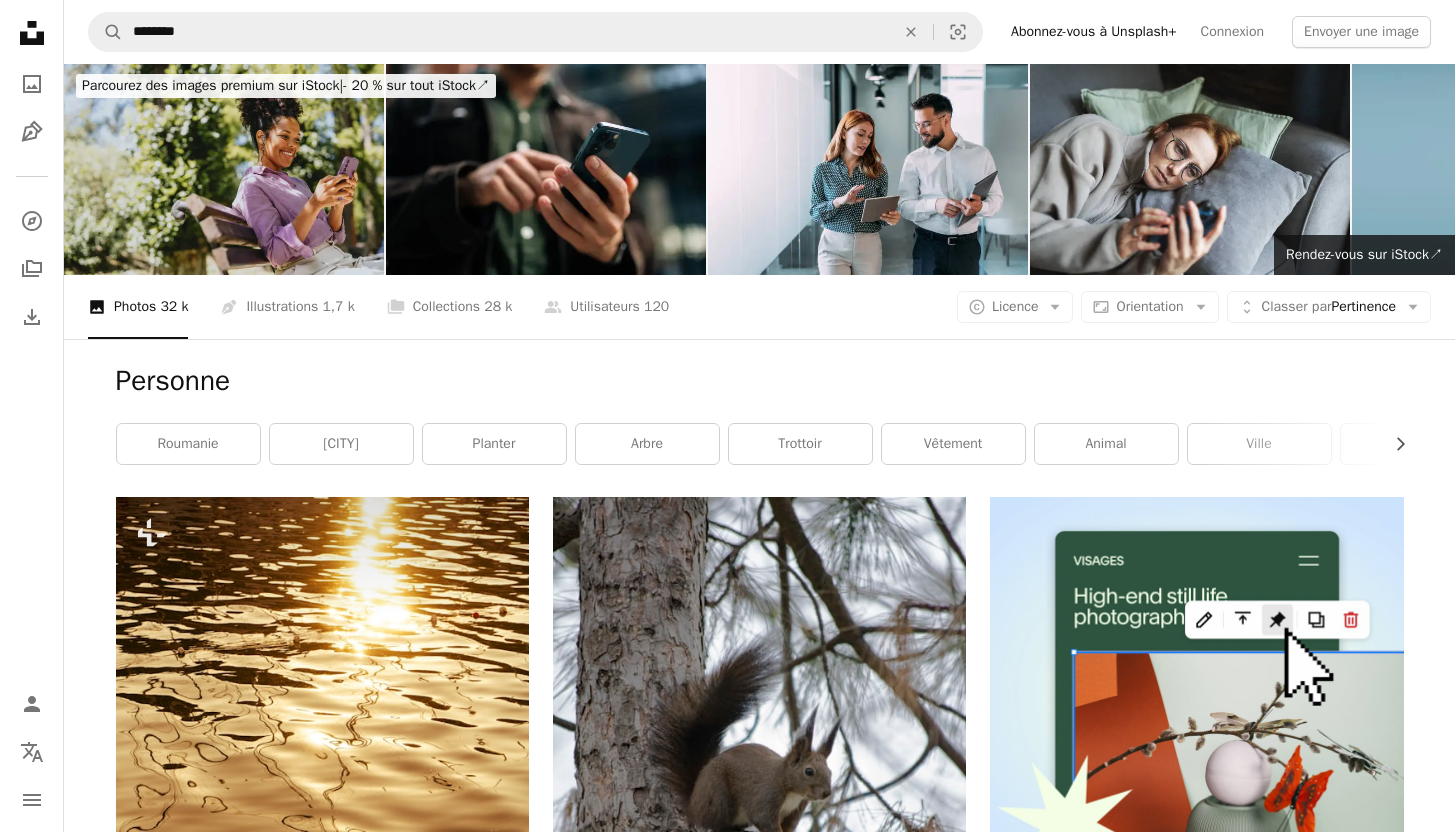 scroll, scrollTop: 0, scrollLeft: 0, axis: both 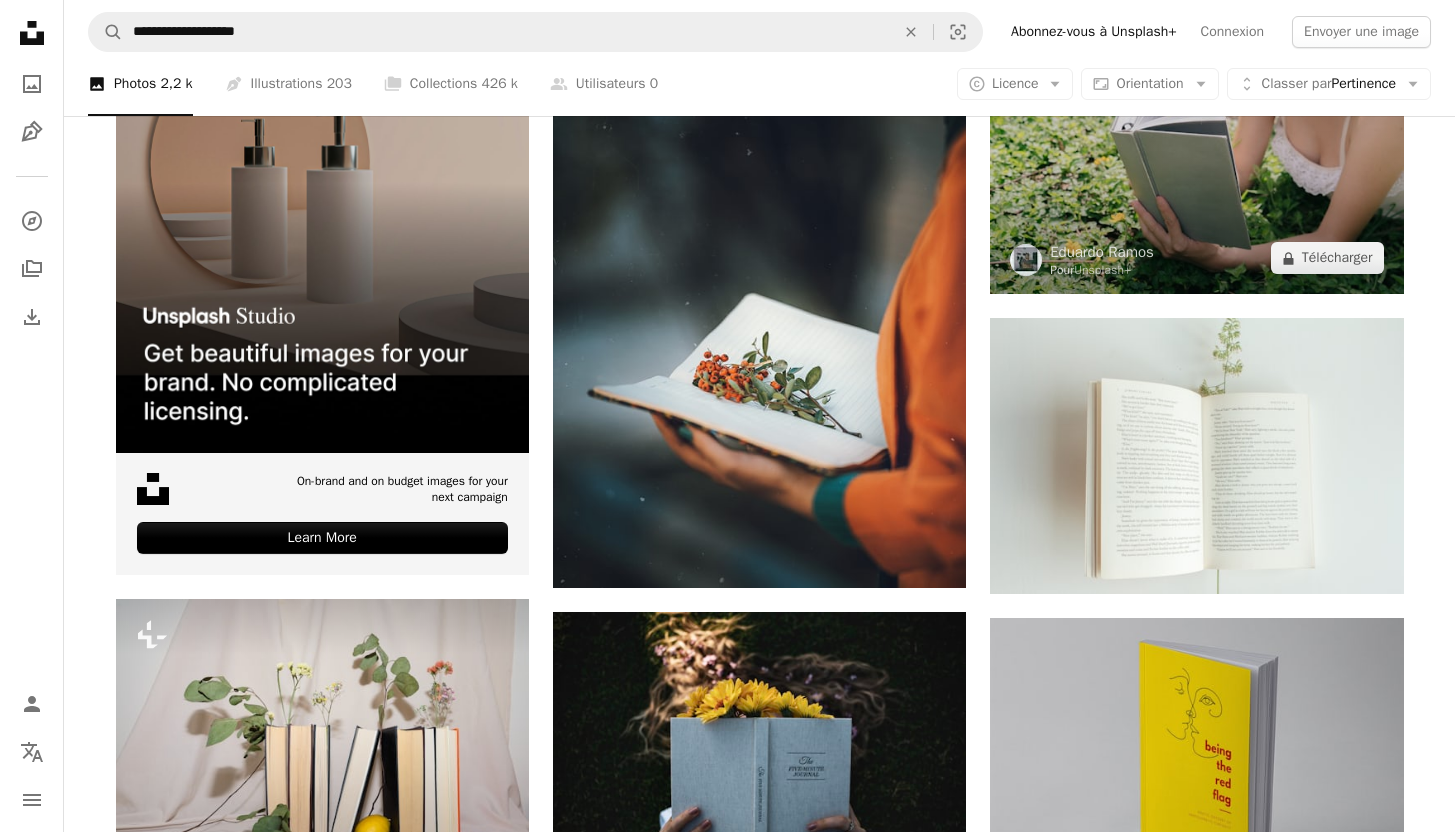 click at bounding box center (1196, 156) 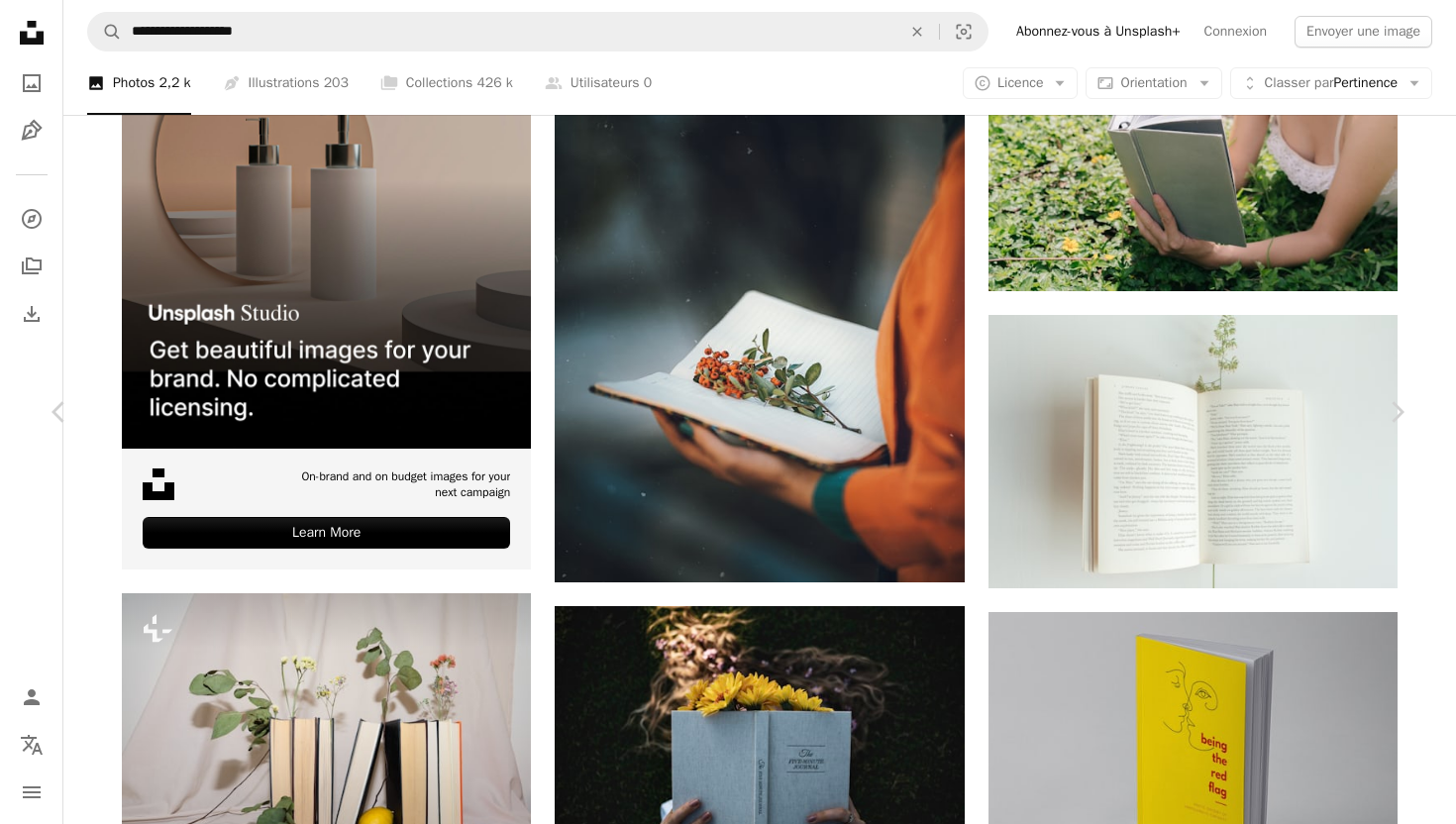 scroll, scrollTop: 5797, scrollLeft: 0, axis: vertical 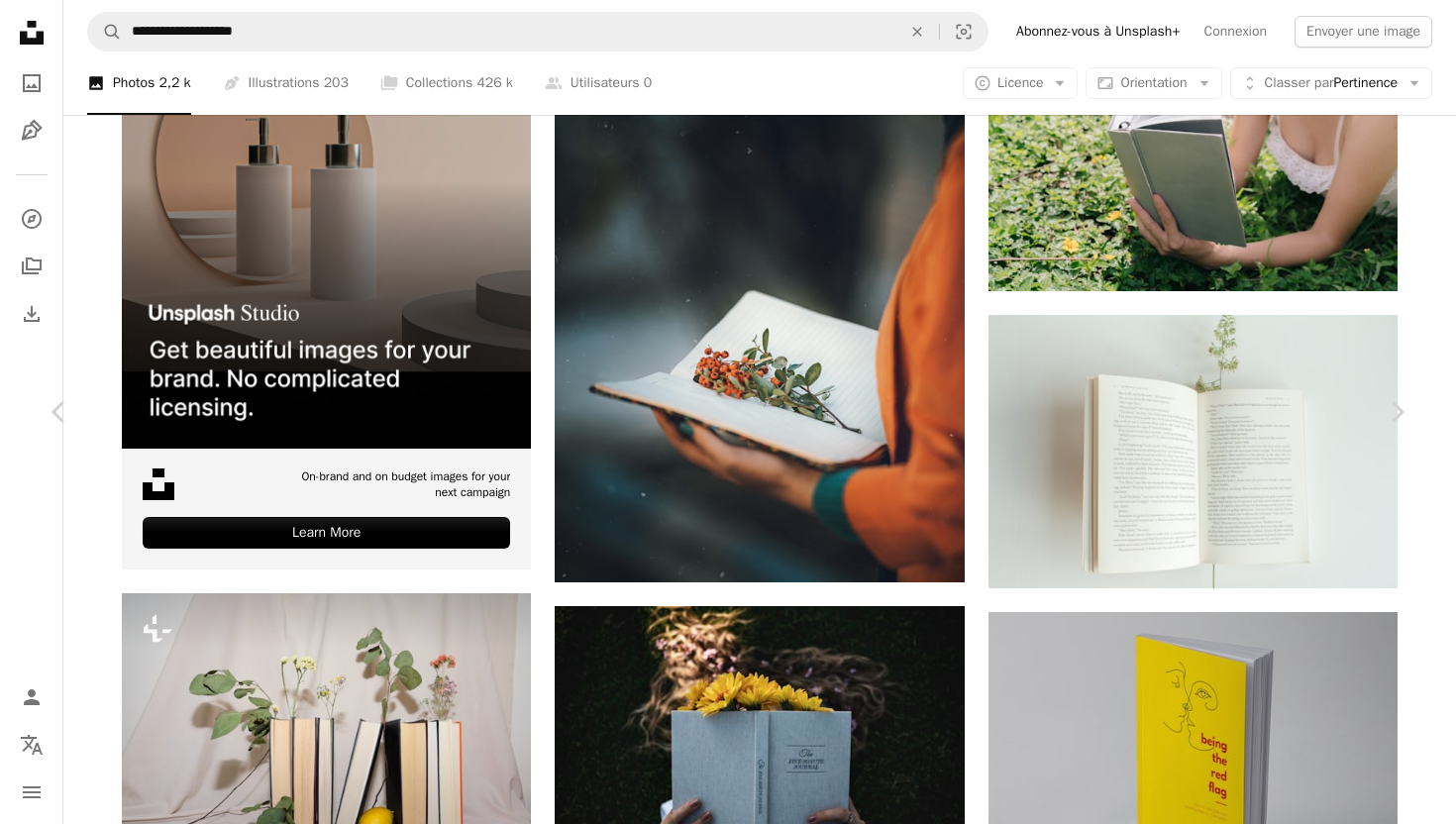 click at bounding box center [327, 13116] 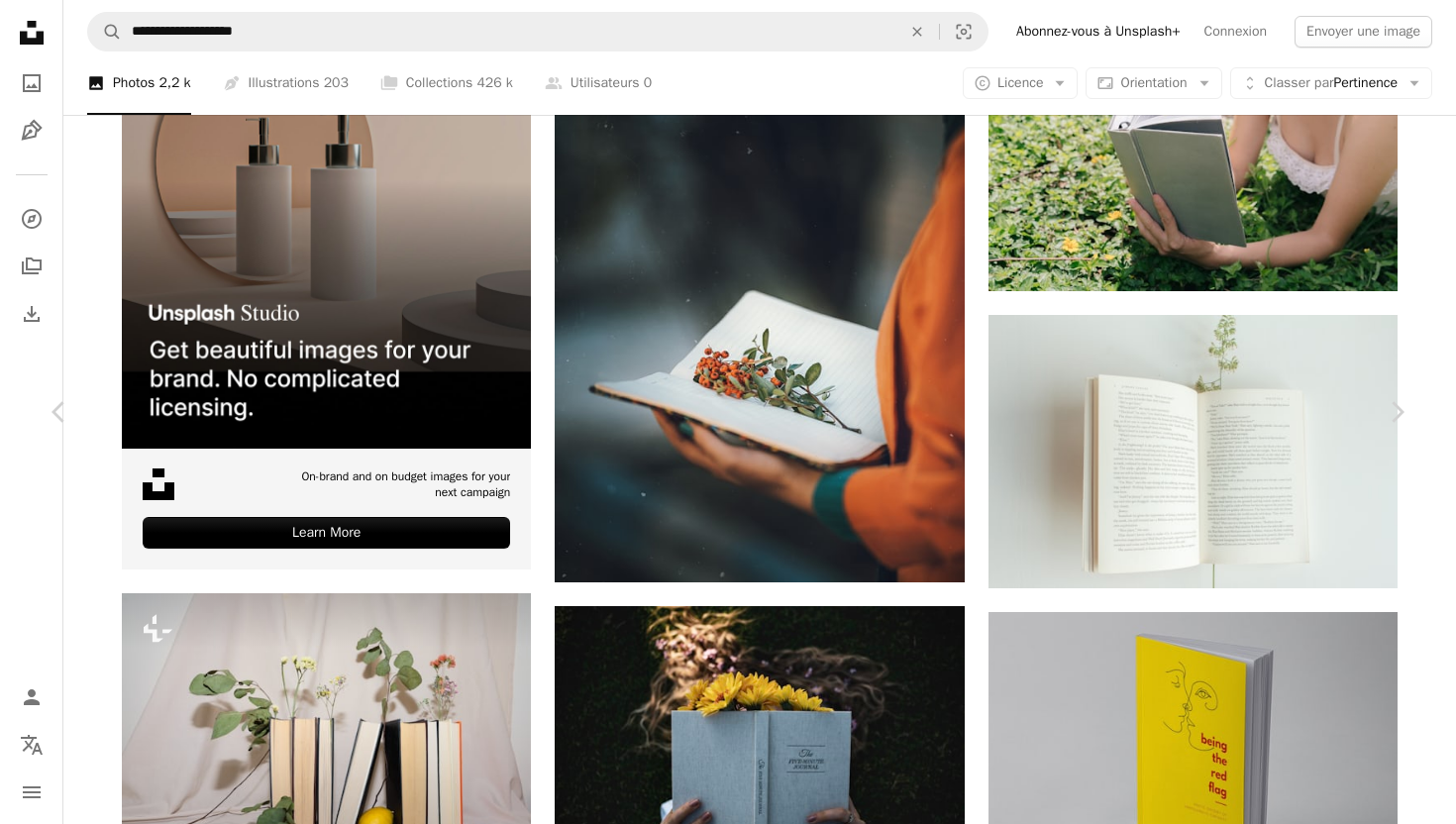 scroll, scrollTop: 669, scrollLeft: 0, axis: vertical 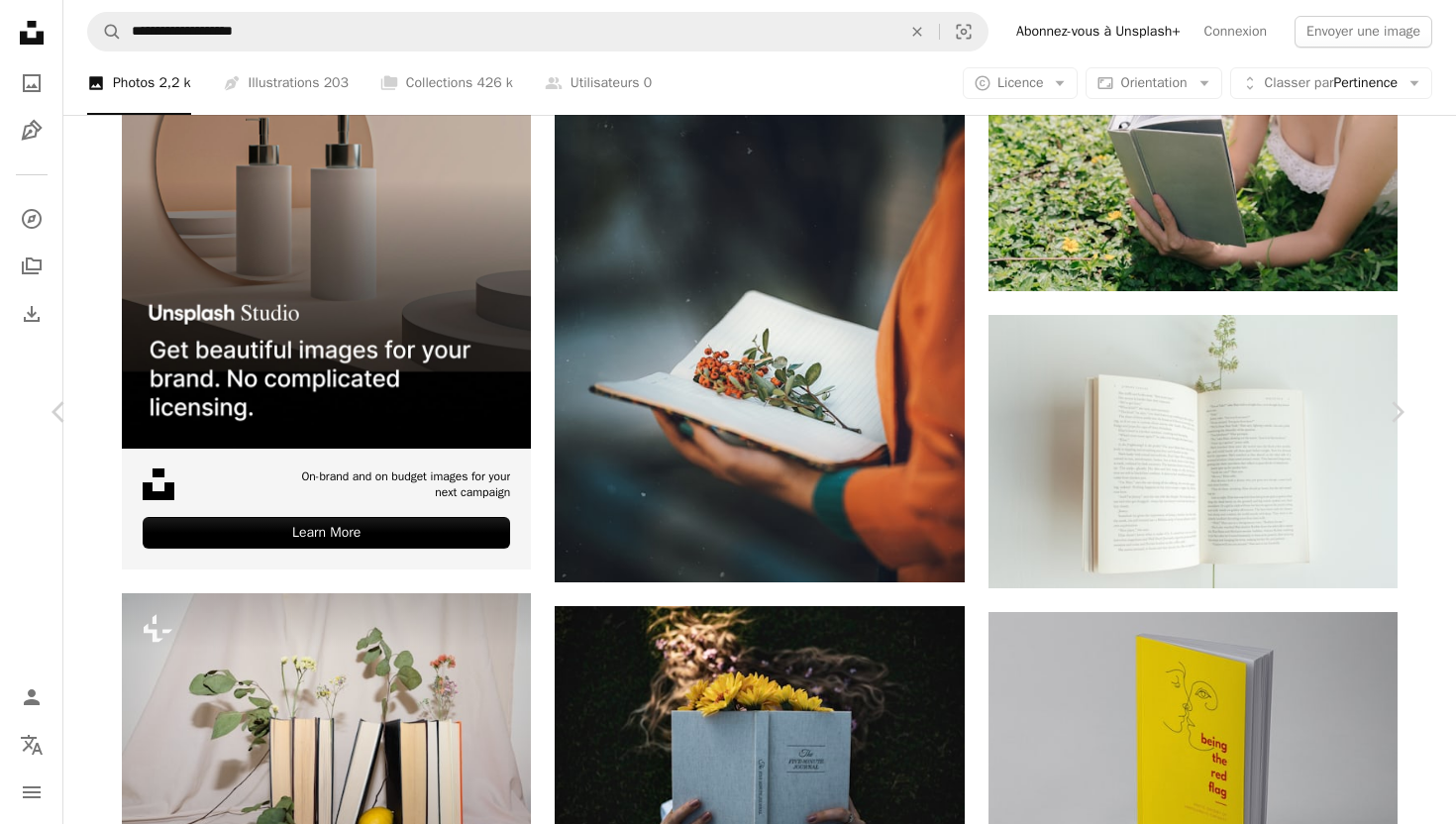 click at bounding box center [720, 13097] 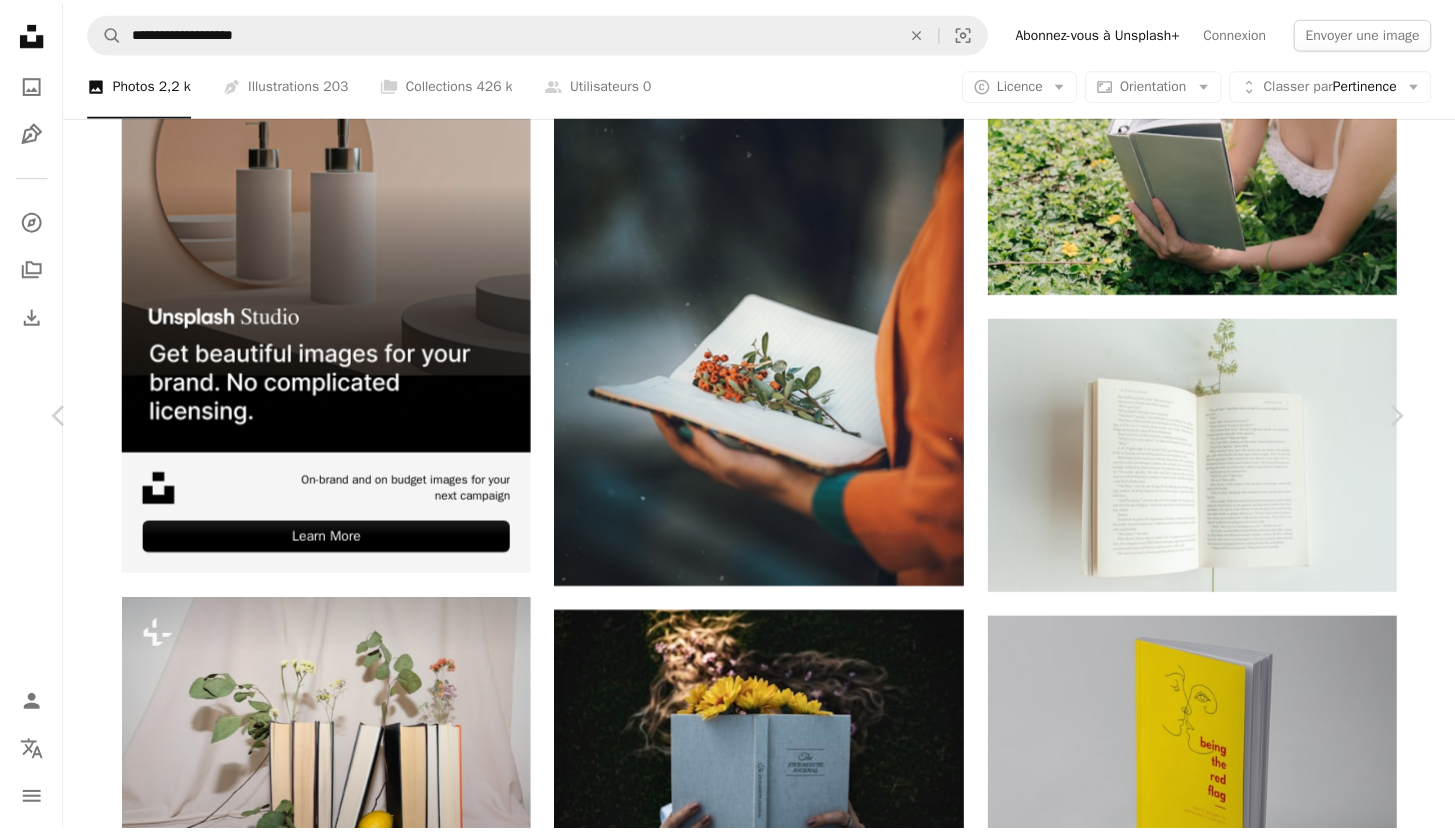 scroll, scrollTop: 0, scrollLeft: 0, axis: both 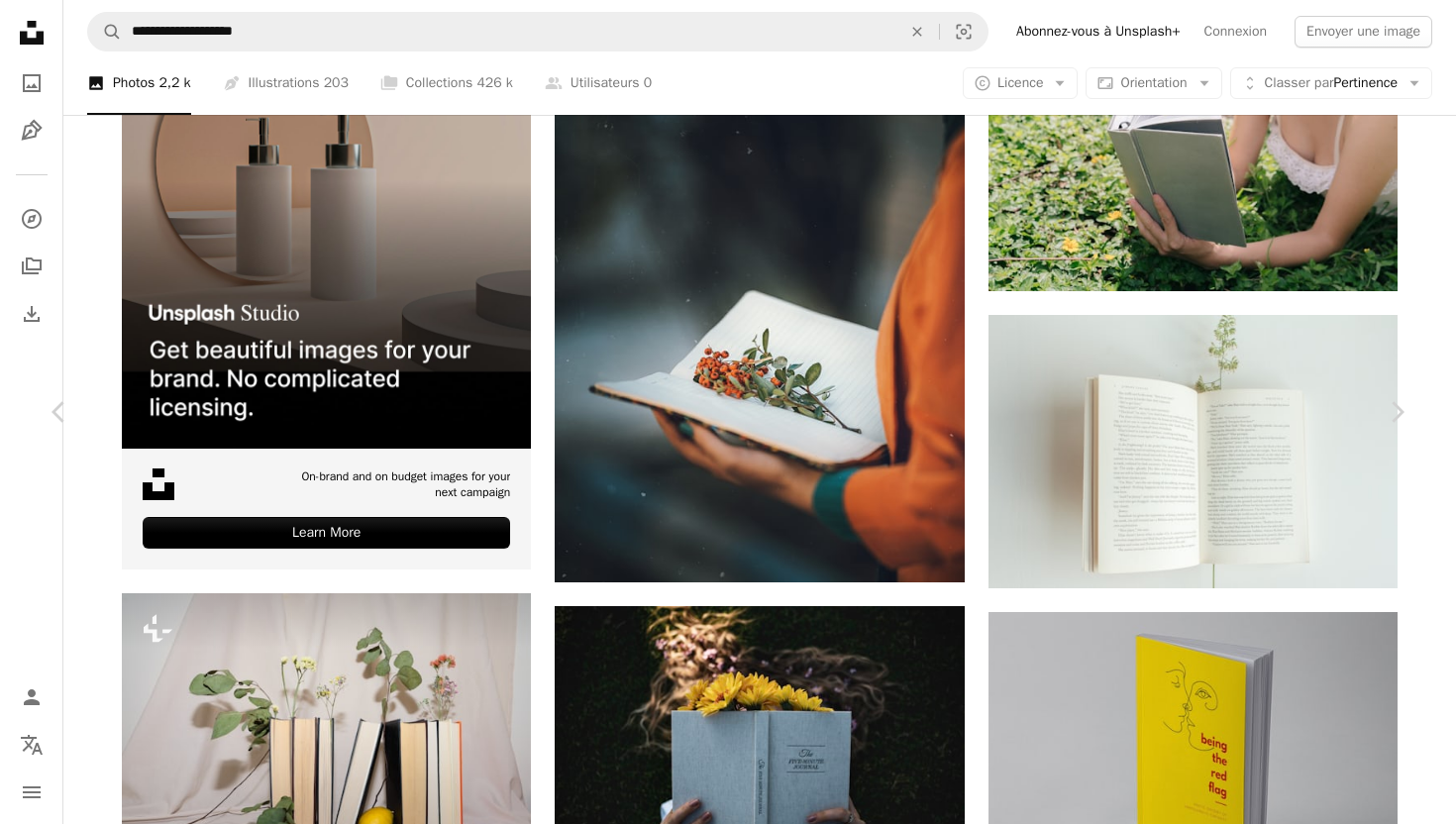 click on "An X shape Chevron left Chevron right Getty Images Pour Unsplash+ A heart A plus sign A lock Télécharger Zoom in A forward-right arrow Partager More Actions Calendar outlined Publiée le 18 avril 2023 Safety Contenu cédé sous Licence Unsplash+ gens Mon Dieu beauté Dieu christianisme silence Idées horizontal les Blancs méditant possession Uniquement des femmes adulte senior Concepts banc 2015 Concepts et sujets Photos banque d’images gratuites De cette série Chevron right Plus sign for Unsplash+ Plus sign for Unsplash+ Plus sign for Unsplash+ Plus sign for Unsplash+ Images associées Plus sign for Unsplash+ A heart A plus sign Curated Lifestyle Pour Unsplash+ A lock Télécharger Plus sign for Unsplash+ A heart A plus sign Getty Images Pour Unsplash+ A lock Télécharger Plus sign for Unsplash+ A heart A plus sign Natalia Blauth Pour Unsplash+ A lock Télécharger Plus sign for Unsplash+ A heart A plus sign Getty Images Pour Unsplash+ A lock Télécharger Plus sign for Unsplash+ A heart Pour" at bounding box center [728, 13101] 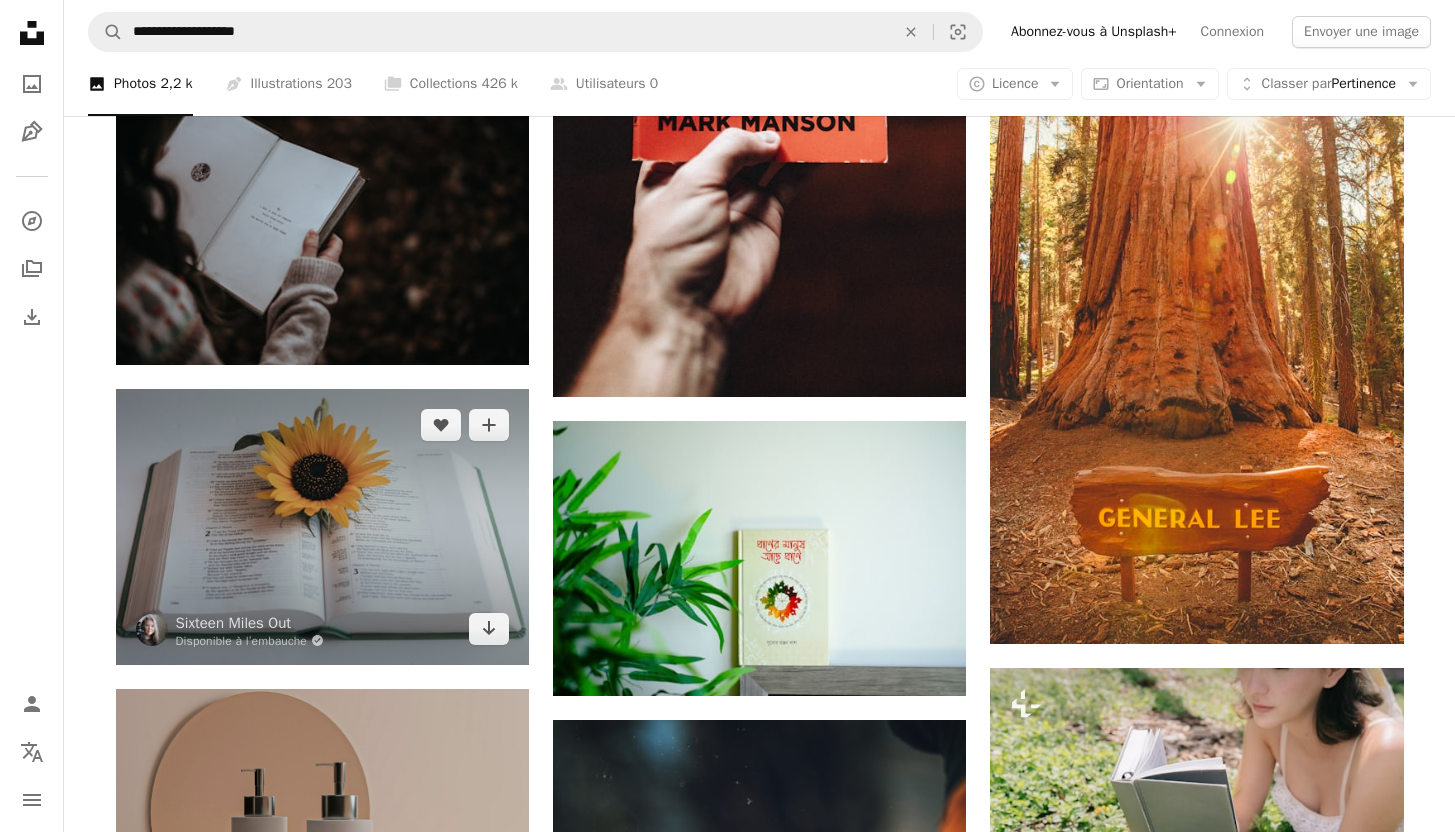 scroll, scrollTop: 3884, scrollLeft: 0, axis: vertical 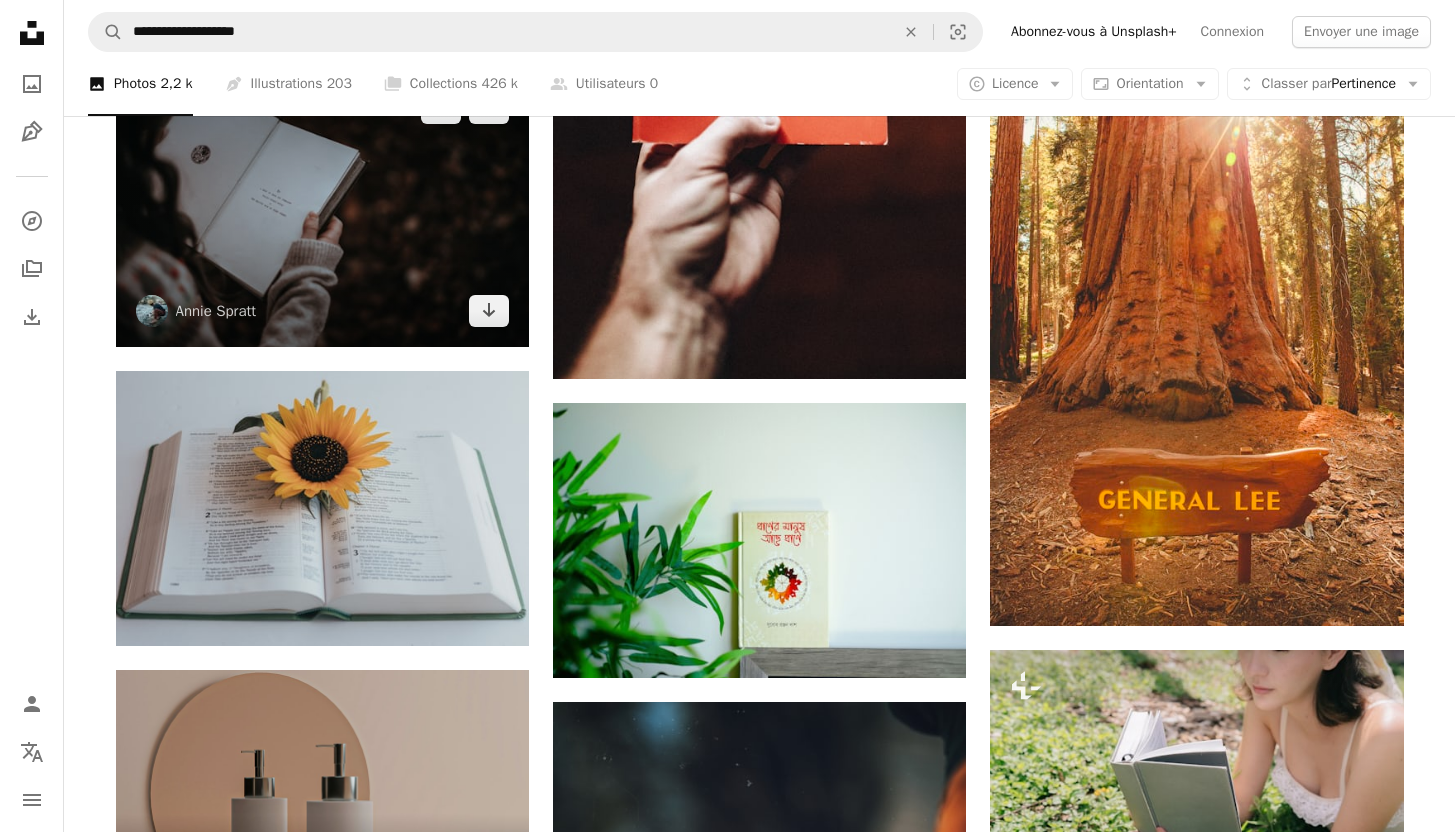 click at bounding box center (322, 209) 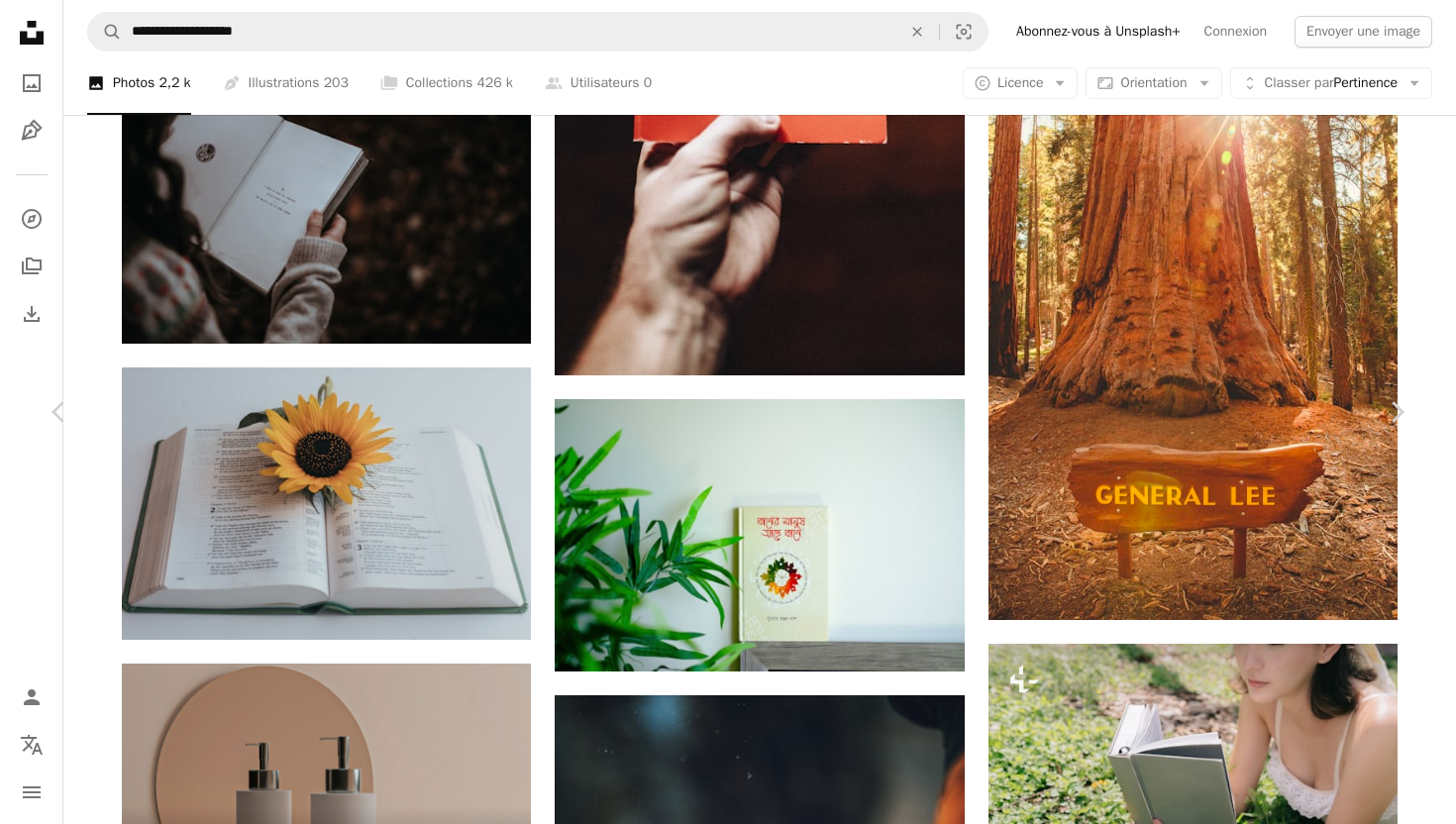 click on "An X shape Chevron left Chevron right [FIRST] [LAST] [FIRST]_[LAST] A heart A plus sign Télécharger gratuitement Chevron down Zoom in Vues 657 428 Téléchargements 2 757 A forward-right arrow Partager Info icon Infos More Actions Calendar outlined Publiée le  21 novembre 2017 Camera NIKON CORPORATION, NIKON D4S Safety Utilisation gratuite sous la  Licence Unsplash forêt fille livre automne tomber main bois page possession gris SMS écriture Fonds d’écran HD Parcourez des images premium sur iStock  |  - 20 % avec le code UNSPLASH20 Rendez-vous sur iStock  ↗ Images associées A heart A plus sign [FIRST] [LAST] Arrow pointing down Plus sign for Unsplash+ A heart A plus sign [FIRST] [LAST] Pour  Unsplash+ A lock Télécharger Plus sign for Unsplash+ A heart A plus sign [FIRST] [LAST] Pour  Unsplash+ A lock Télécharger A heart A plus sign [FIRST] [LAST] Arrow pointing down A heart A plus sign [FIRST] [LAST] 🇨🇦 Arrow pointing down Plus sign for Unsplash+ A heart A plus sign [FIRST] [LAST] Pour" at bounding box center (728, 13726) 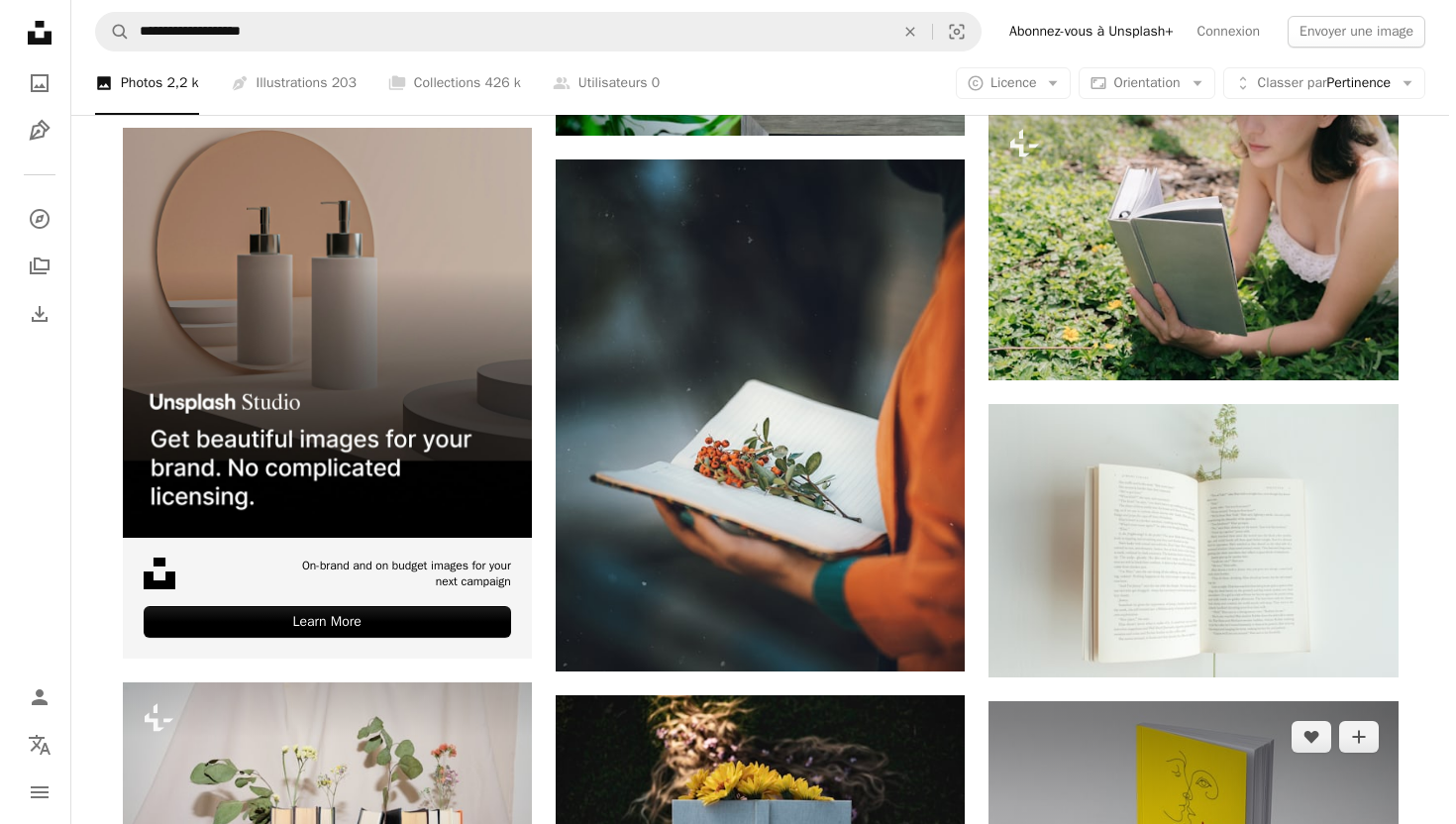 scroll, scrollTop: 4317, scrollLeft: 0, axis: vertical 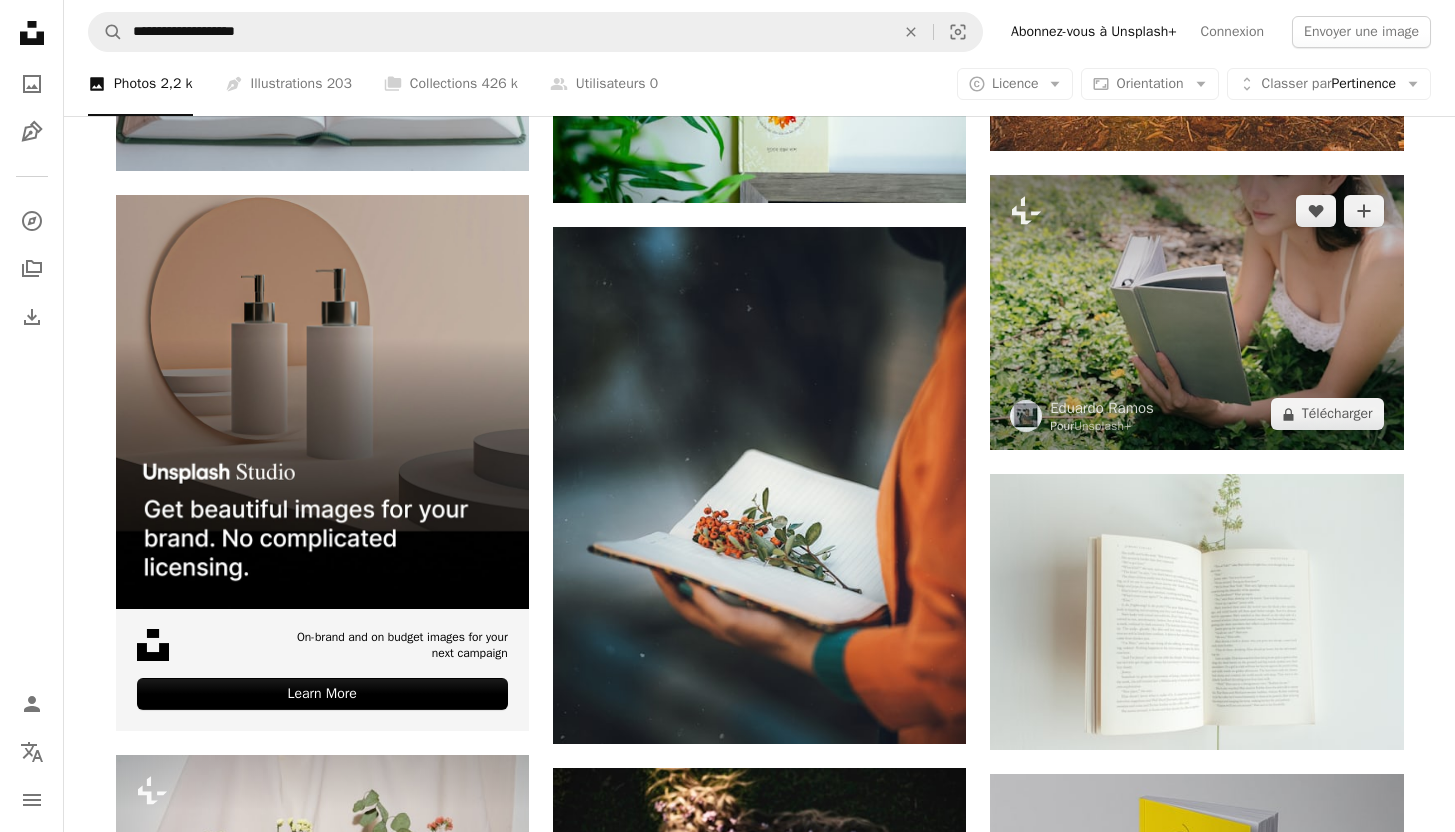 click at bounding box center [1196, 312] 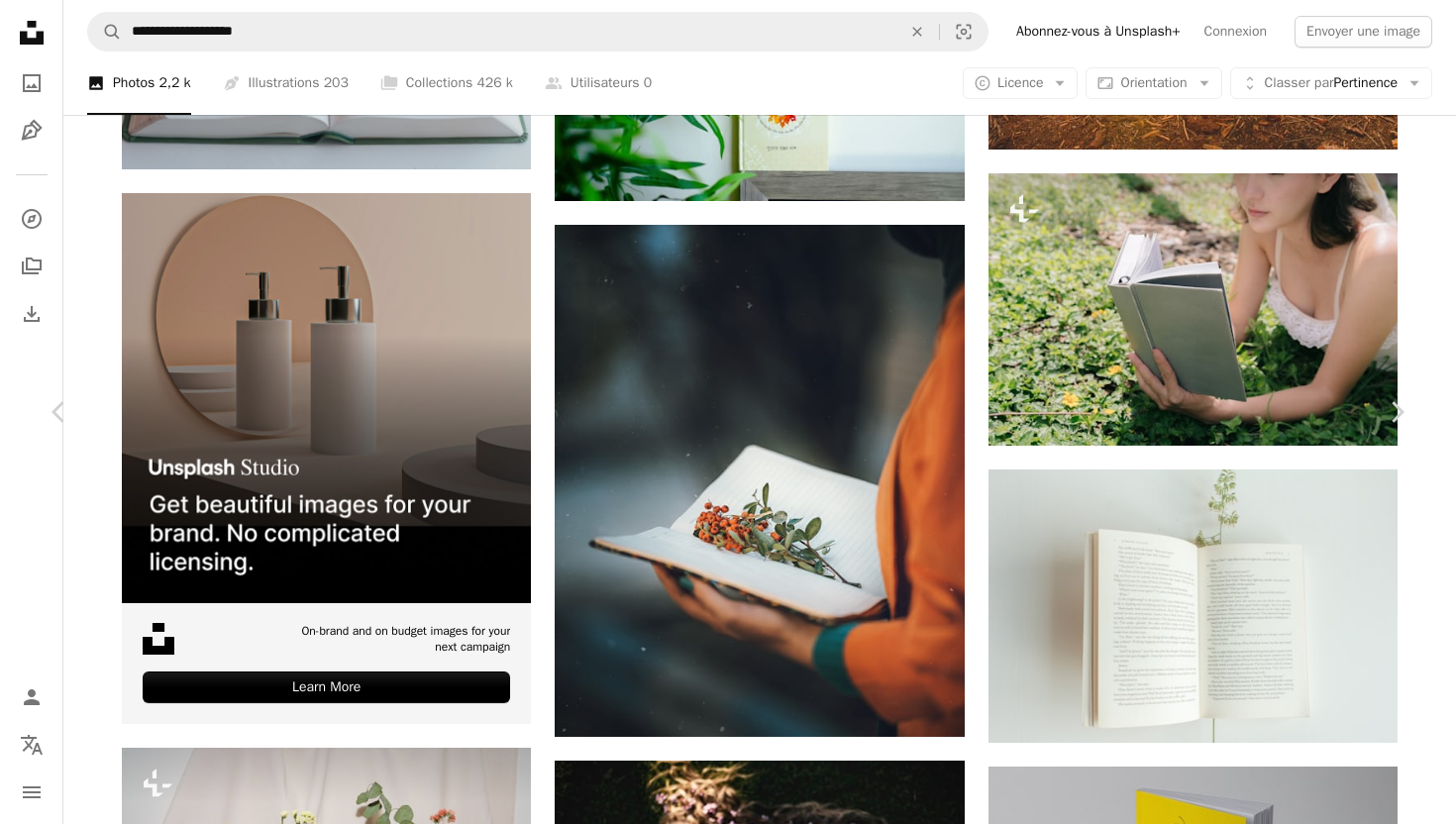 scroll, scrollTop: 5426, scrollLeft: 0, axis: vertical 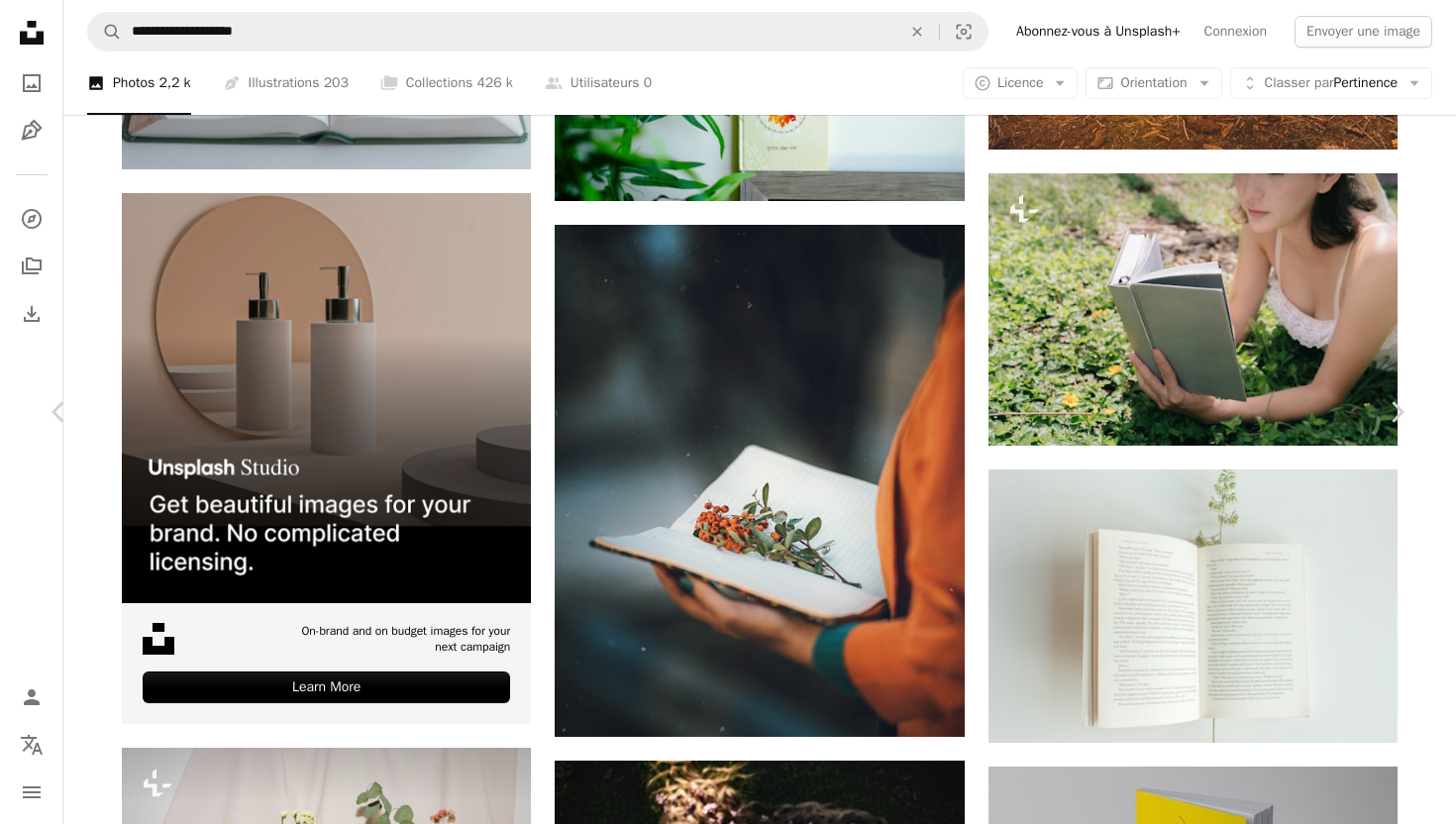 click at bounding box center (1113, 12955) 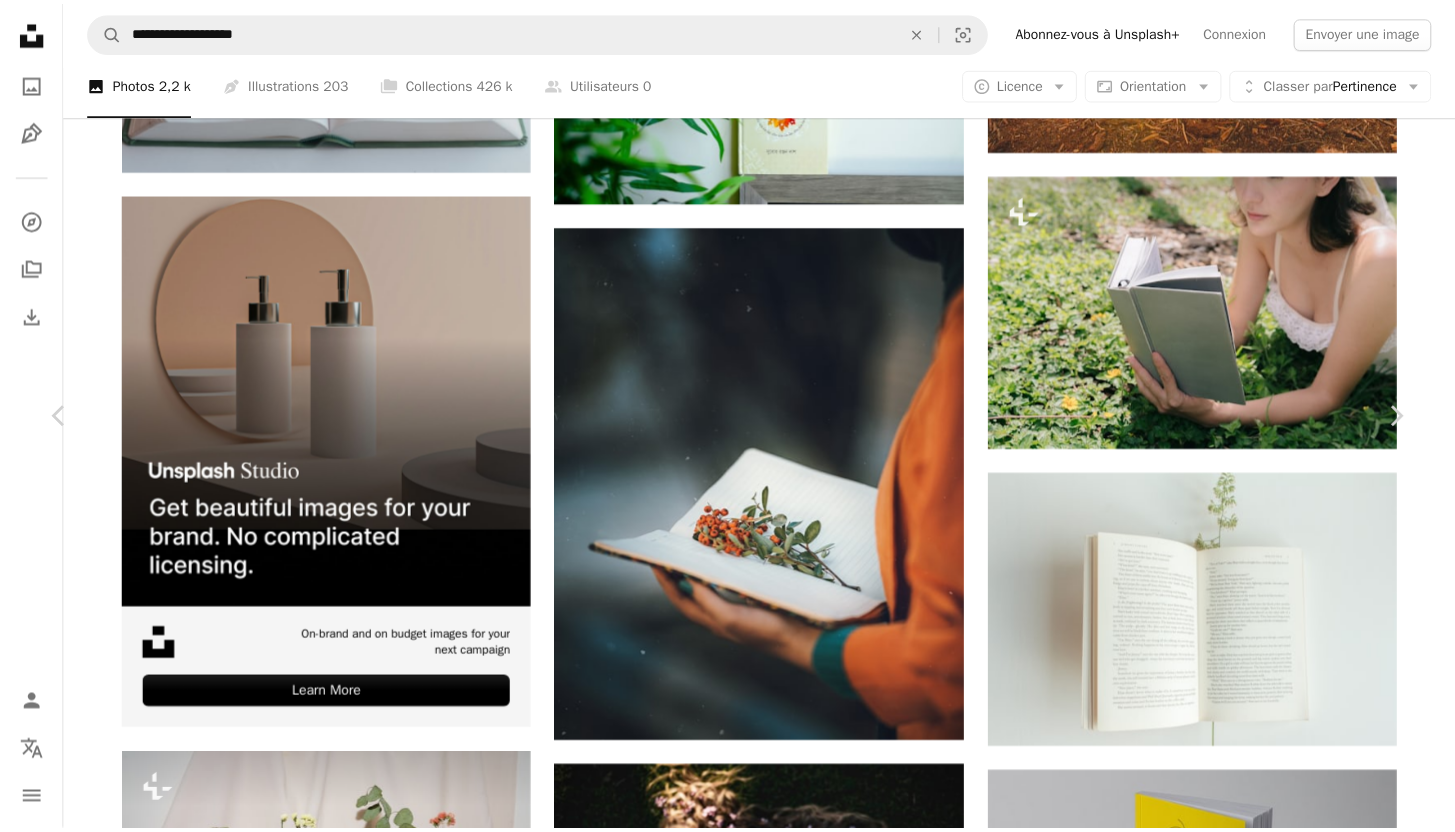 scroll, scrollTop: 0, scrollLeft: 0, axis: both 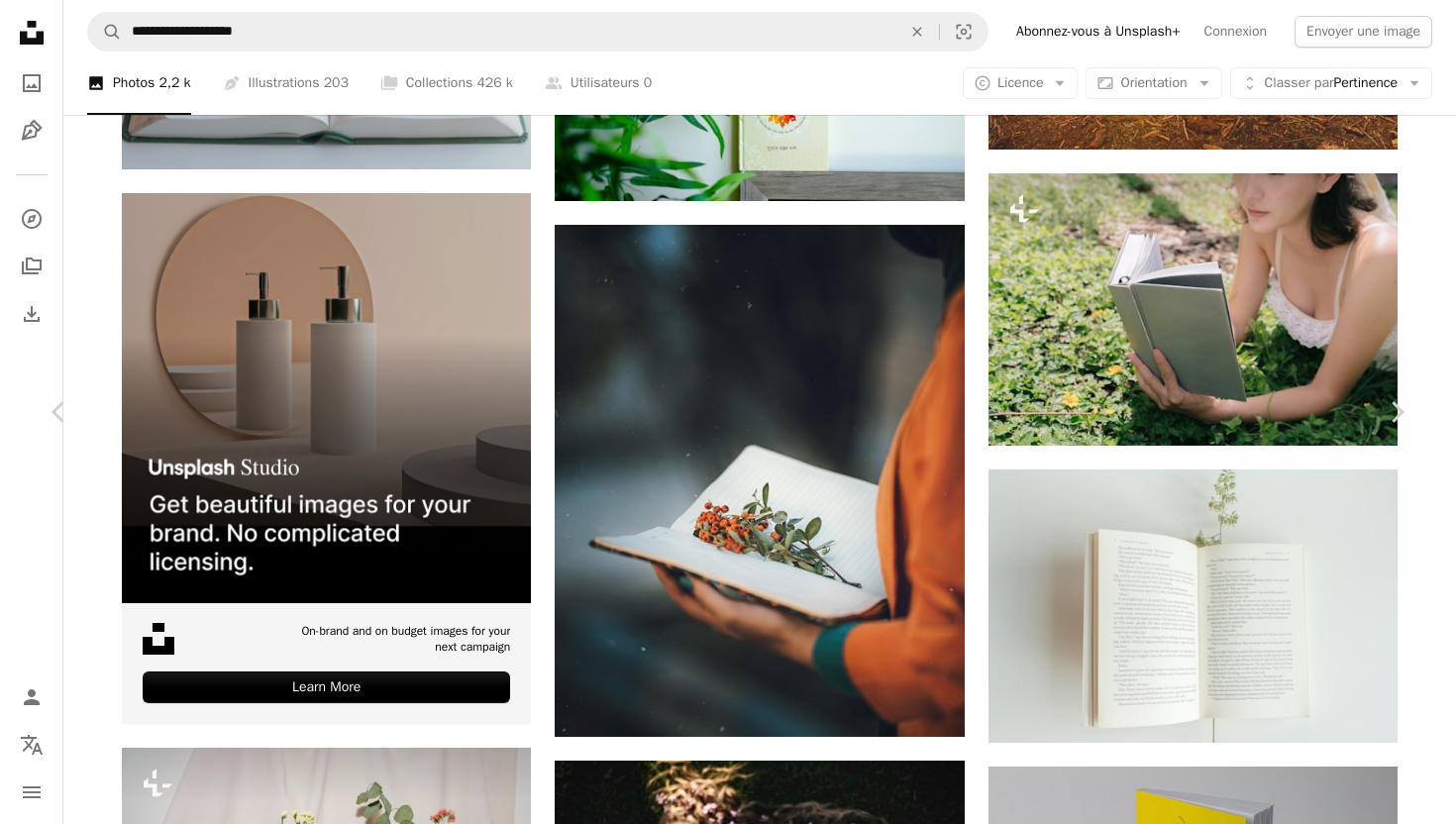 click on "An X shape Chevron left Chevron right Curated Lifestyle Pour Unsplash+ A heart A plus sign A lock Télécharger Zoom in A forward-right arrow Partager More Actions Calendar outlined Publiée le 10 août 2024 Camera NIKON CORPORATION, NIKON D810 Safety Contenu cédé sous Licence Unsplash+ écriture aventure détente Repos Images associées Plus sign for Unsplash+ A heart A plus sign Curated Lifestyle Pour Unsplash+ A lock Télécharger Plus sign for Unsplash+ A heart A plus sign Nina Zeynep Güler Pour Unsplash+ A lock Télécharger Plus sign for Unsplash+ A heart A plus sign Curated Lifestyle Pour Unsplash+ A lock Télécharger Plus sign for Unsplash+ A heart A plus sign Curated Lifestyle Pour Unsplash+ A lock Télécharger Plus sign for Unsplash+ A heart A plus sign Getty Images Pour Unsplash+ A lock Télécharger Plus sign for Unsplash+ A heart A plus sign Drazen Nesic Pour Unsplash+ A lock Télécharger Plus sign for Unsplash+ A heart A plus sign Frank Flores Pour Unsplash+" at bounding box center [728, 13255] 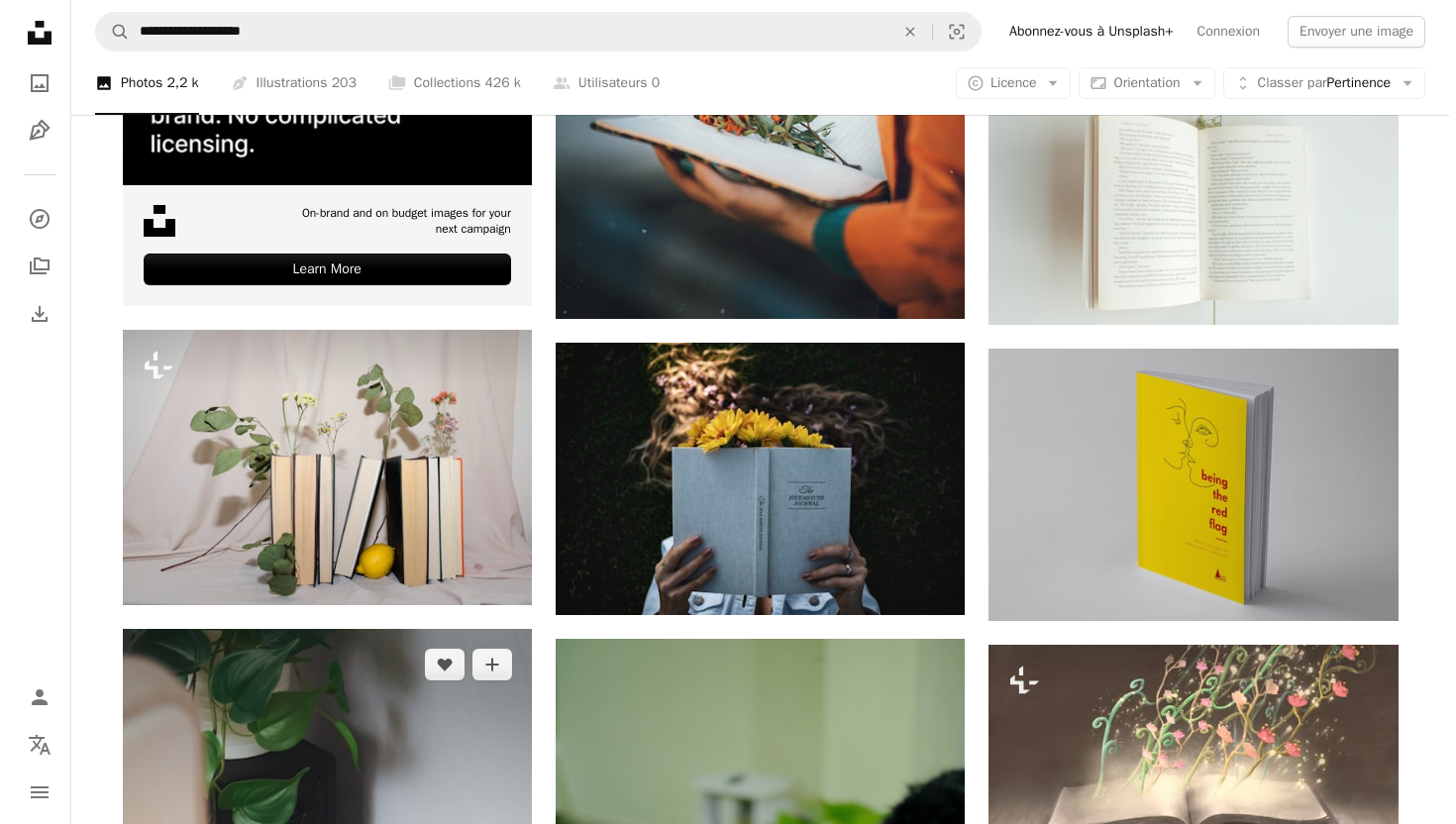 scroll, scrollTop: 4994, scrollLeft: 0, axis: vertical 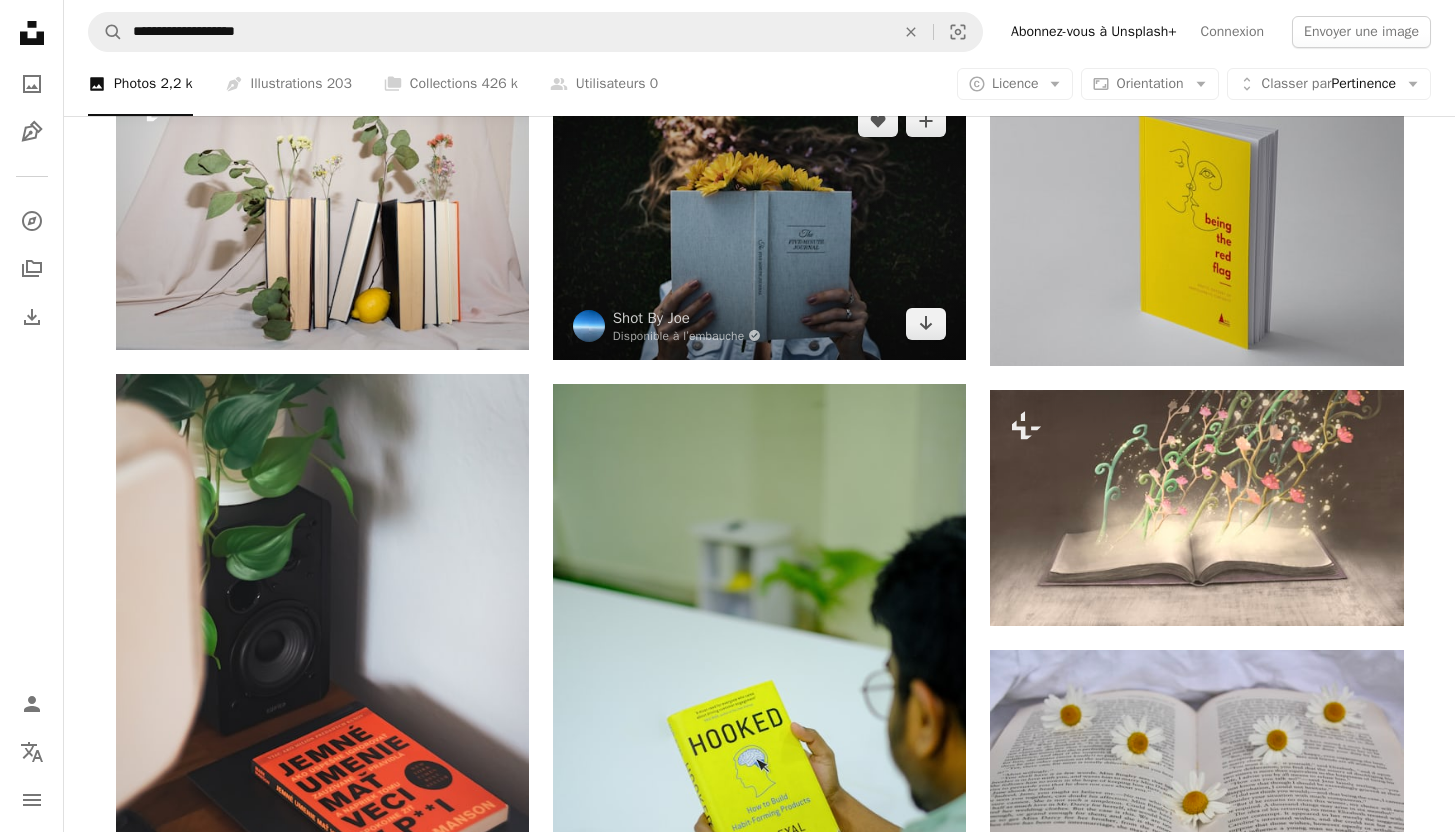 click at bounding box center [759, 222] 